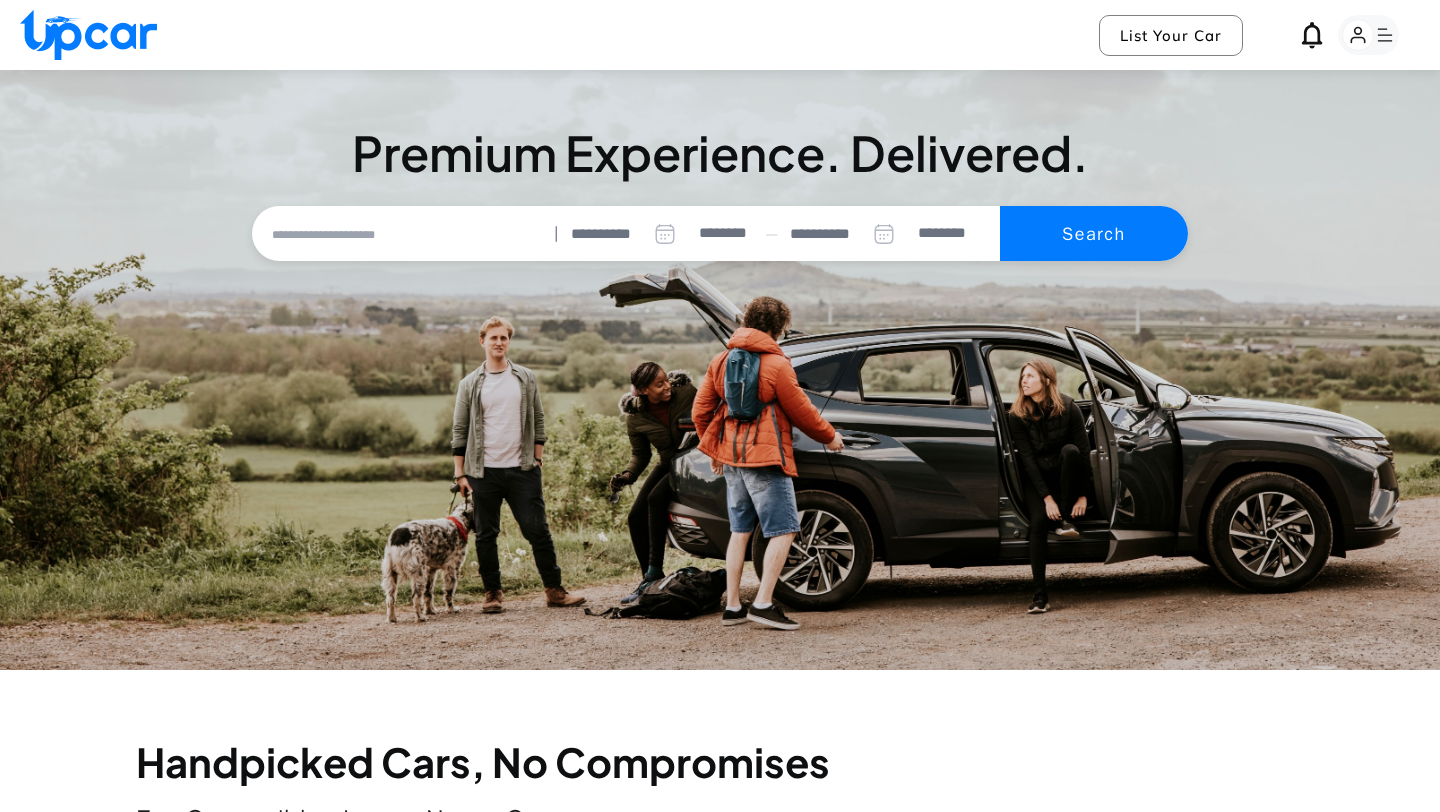 select on "********" 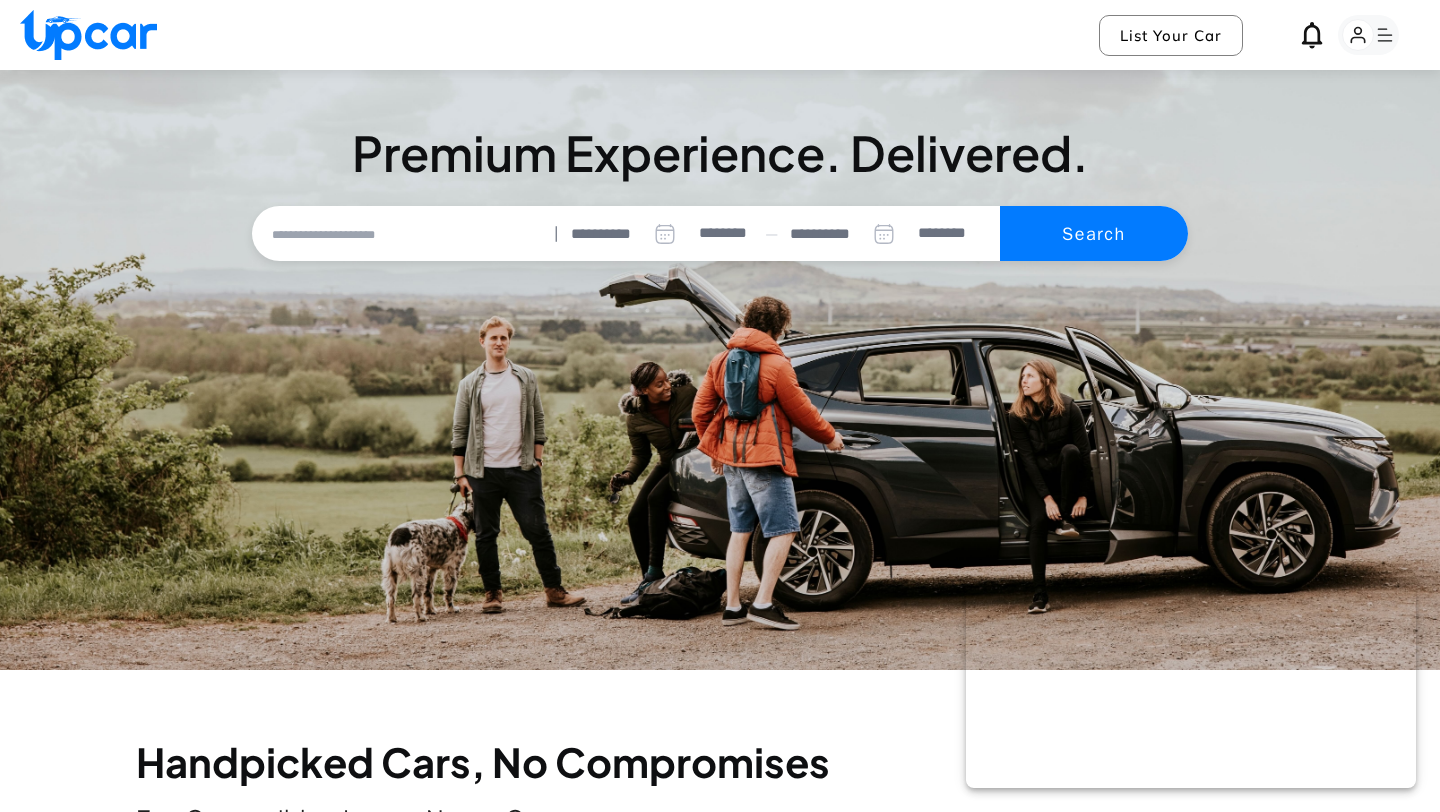 scroll, scrollTop: 0, scrollLeft: 0, axis: both 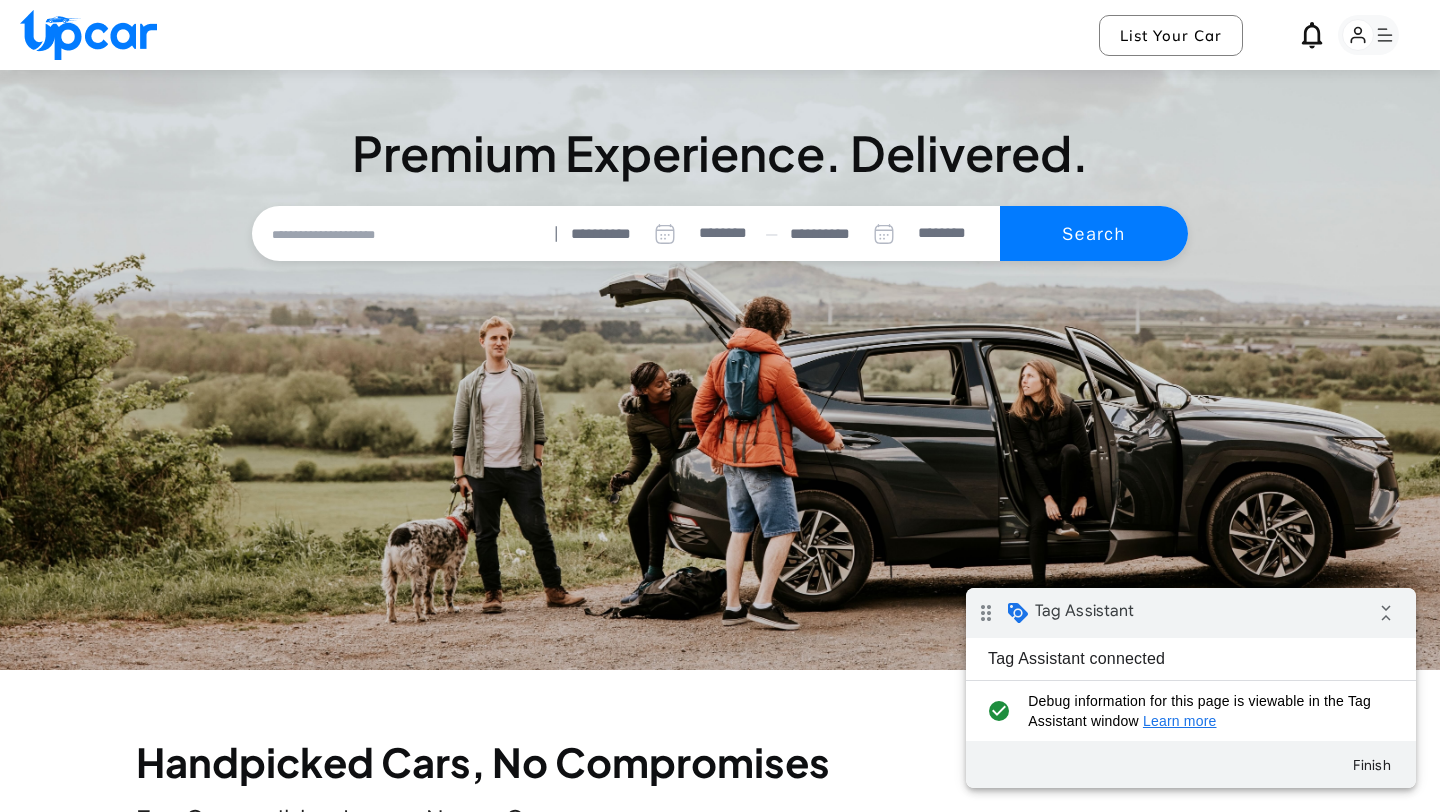 click at bounding box center (402, 234) 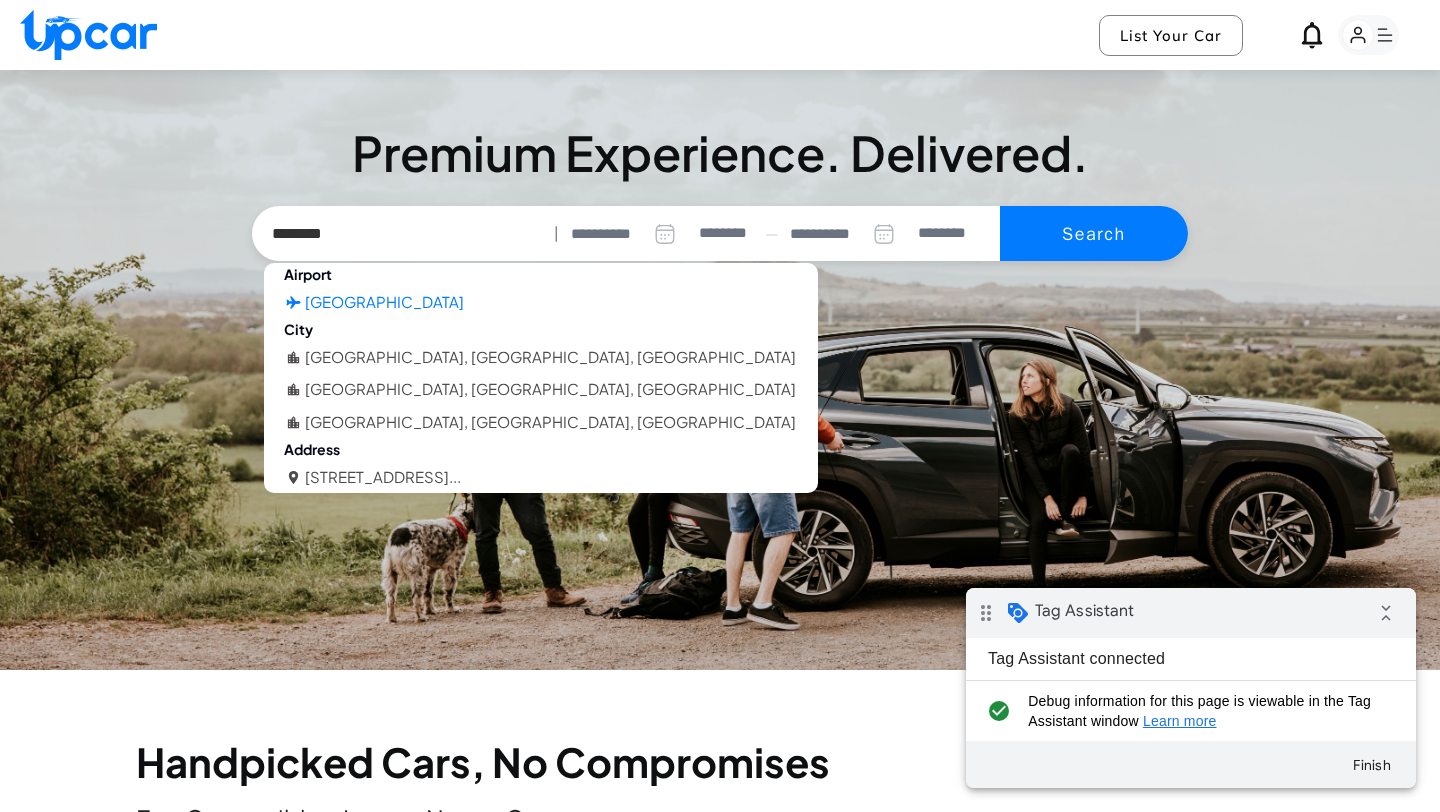 click on "Oakland International Airport" at bounding box center (384, 302) 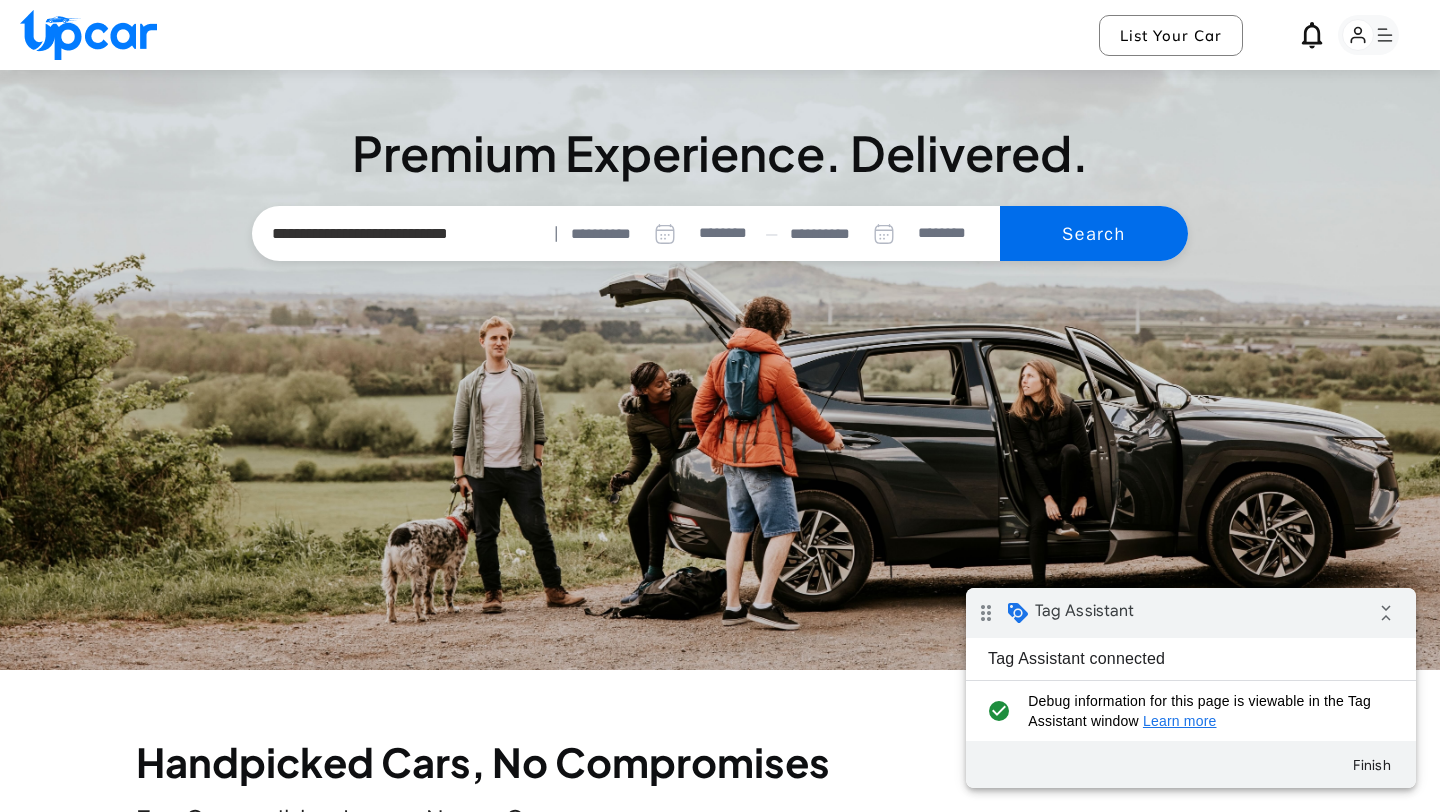click on "Search" at bounding box center (1094, 234) 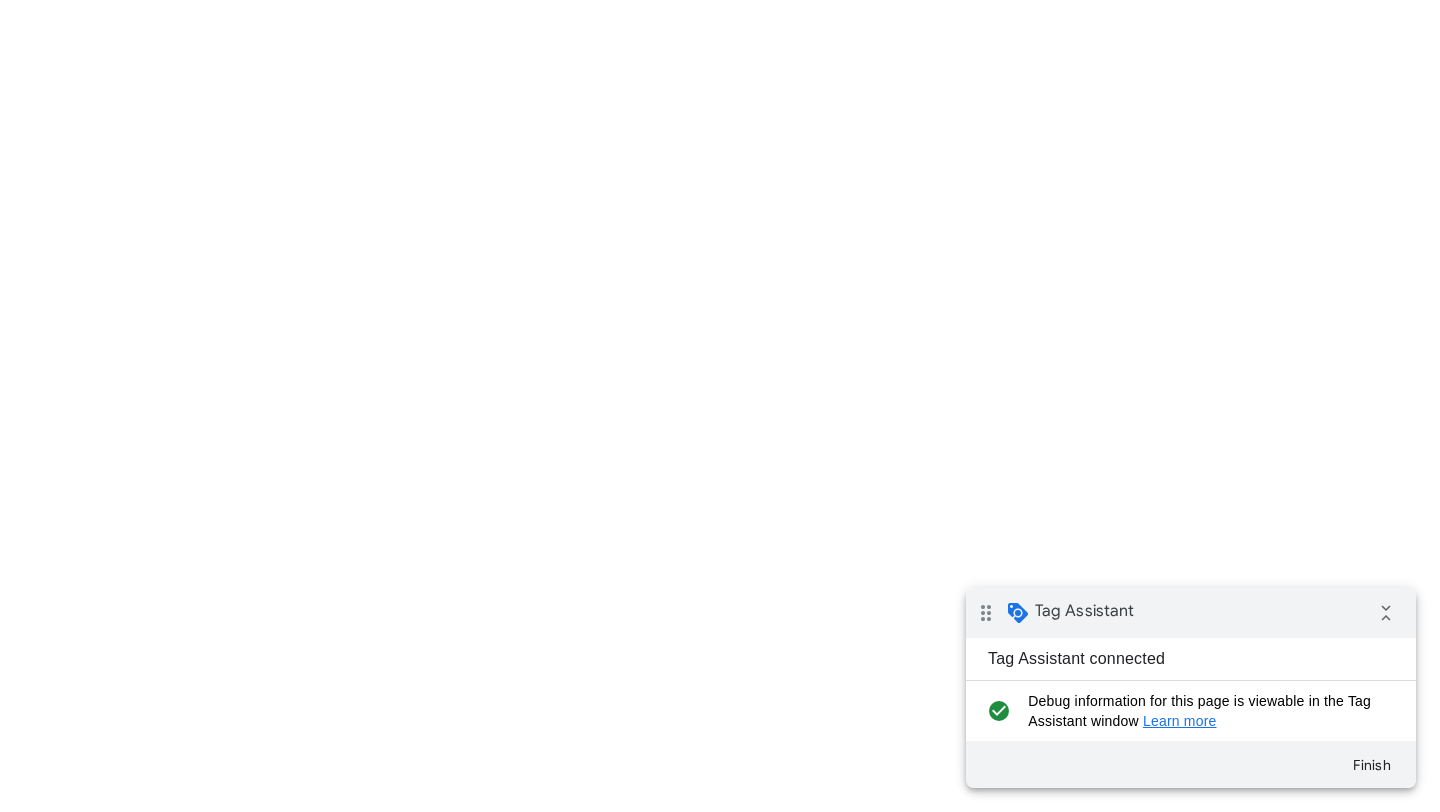 select on "********" 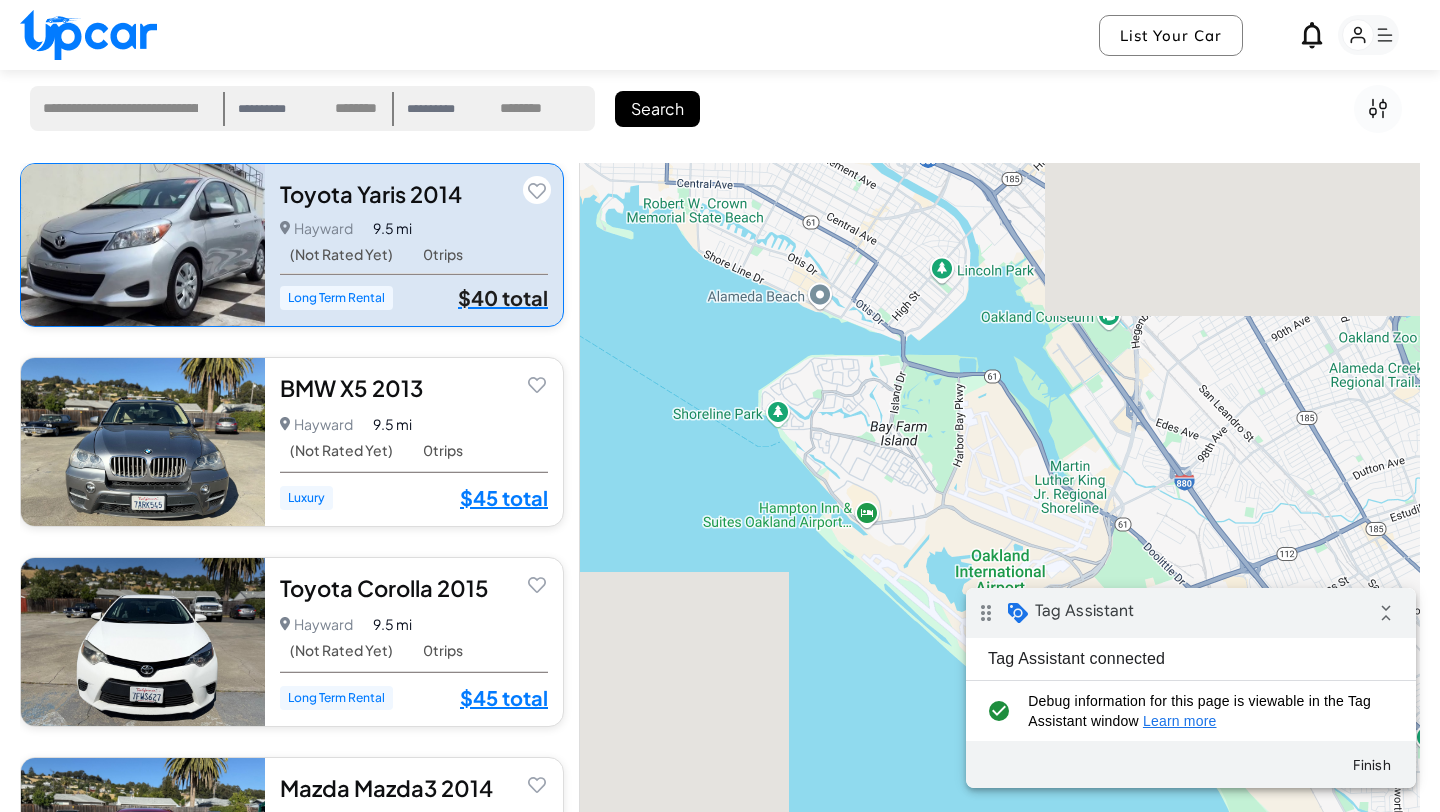 click on "$40 total" at bounding box center (503, 298) 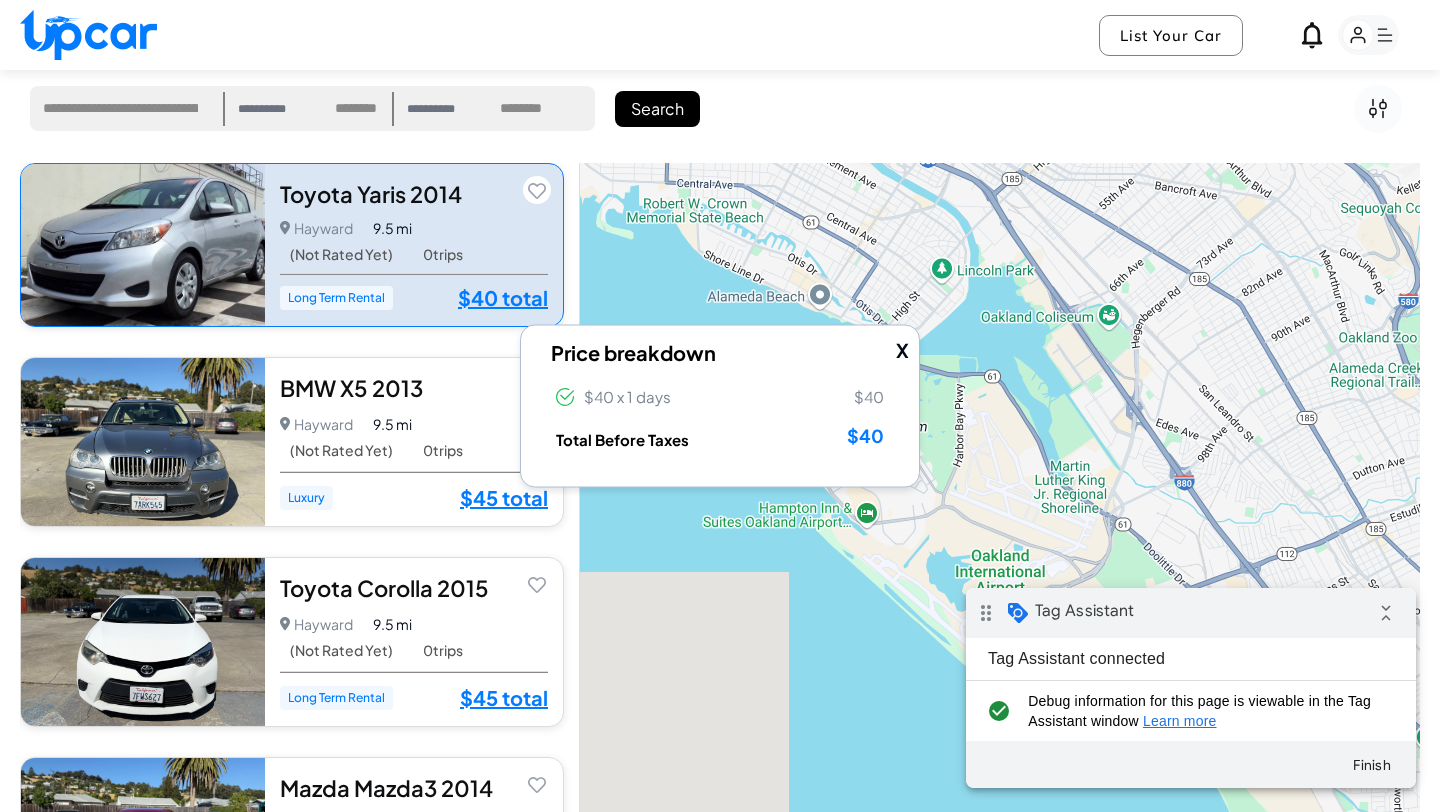 click on "Hayward Hayward • 0  trips  9.5 mi" at bounding box center (414, 228) 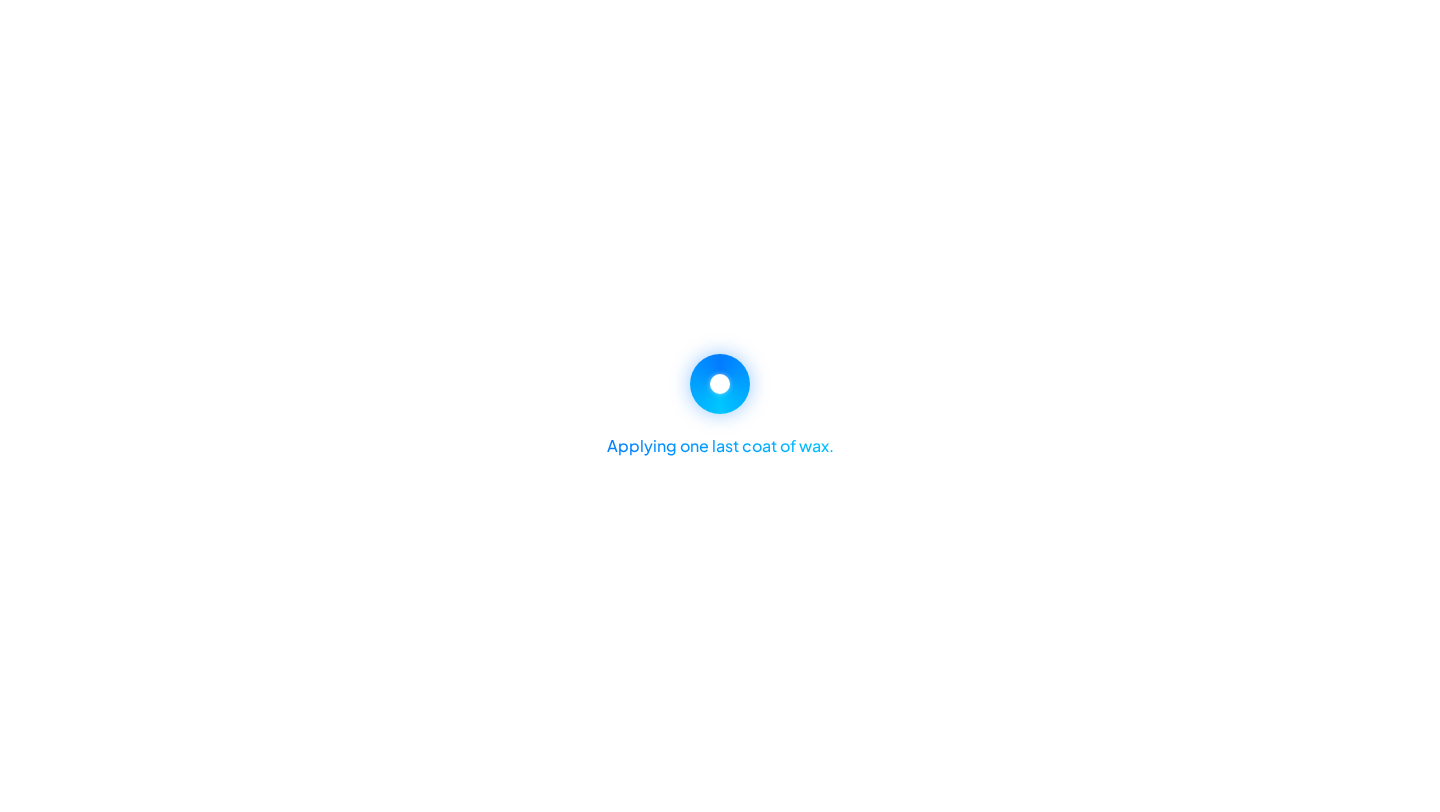 scroll, scrollTop: 0, scrollLeft: 0, axis: both 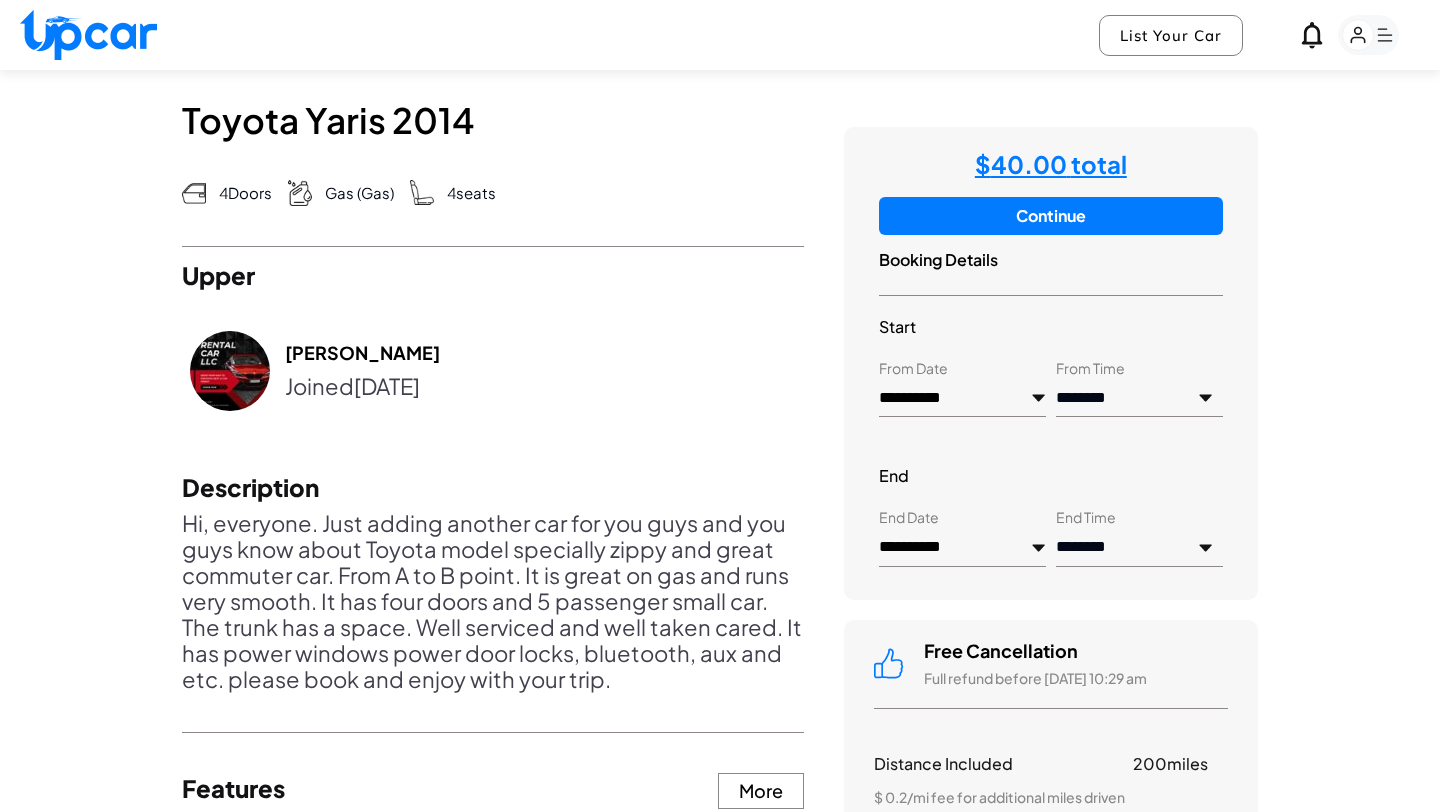 click on "Continue" at bounding box center (1051, 216) 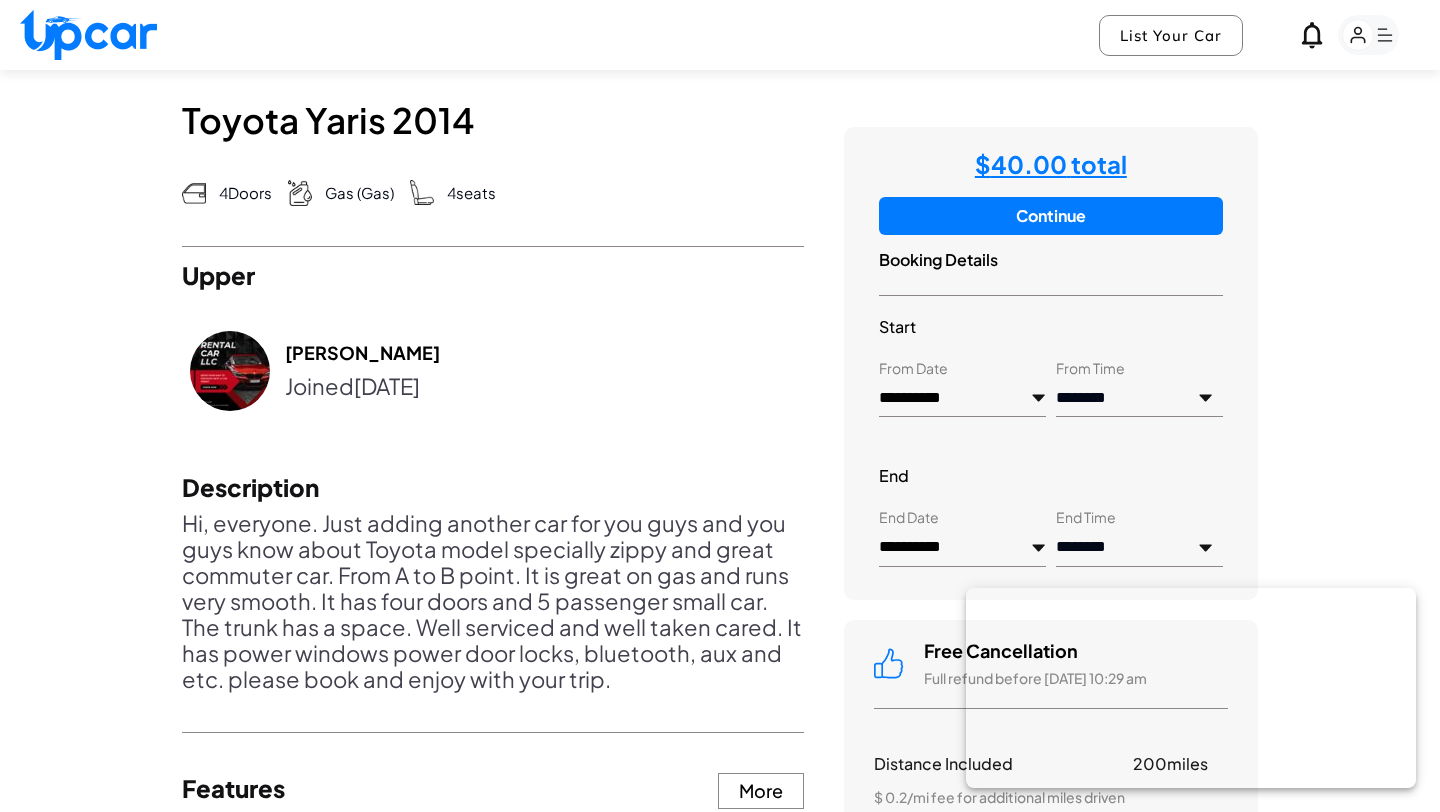 scroll, scrollTop: 0, scrollLeft: 0, axis: both 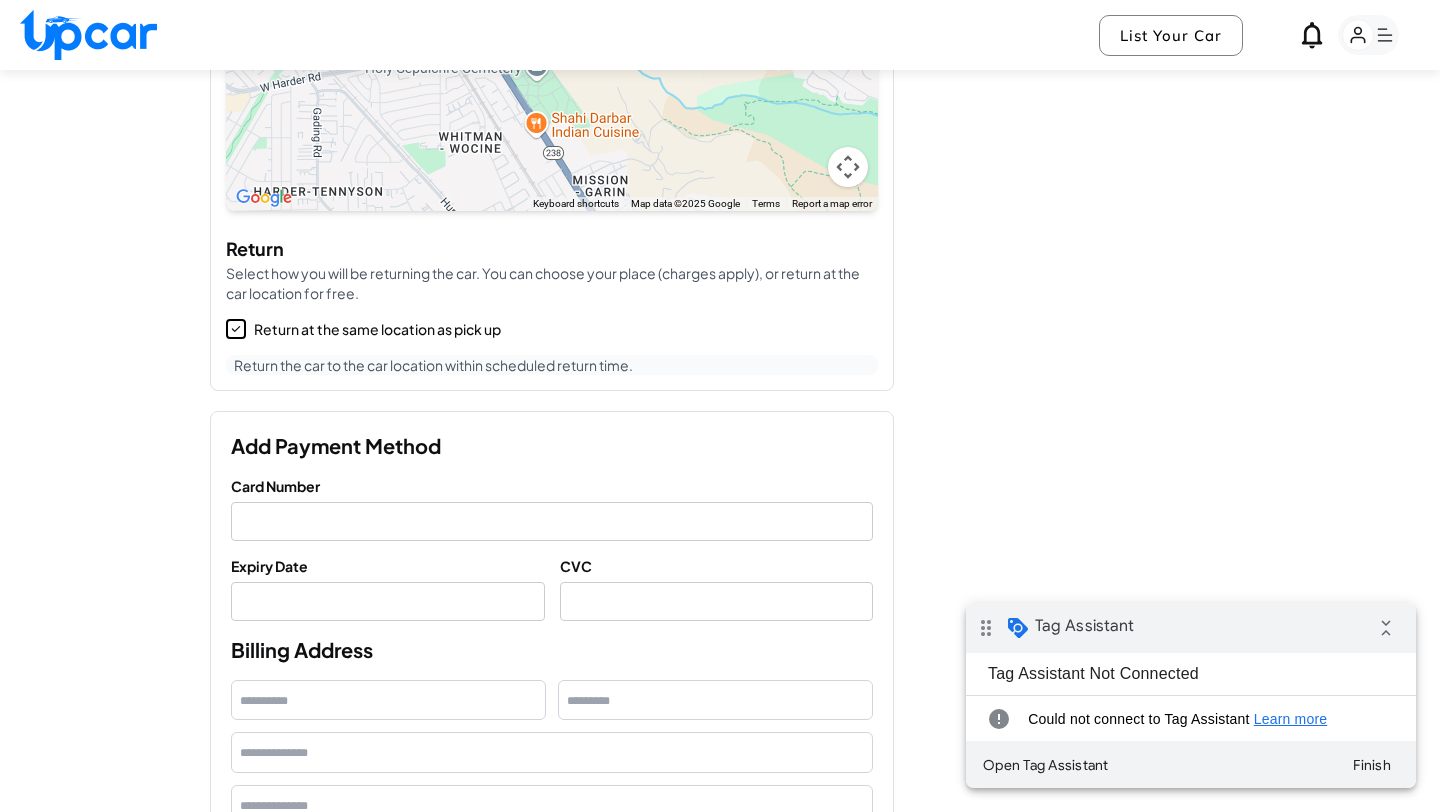 click at bounding box center (552, 521) 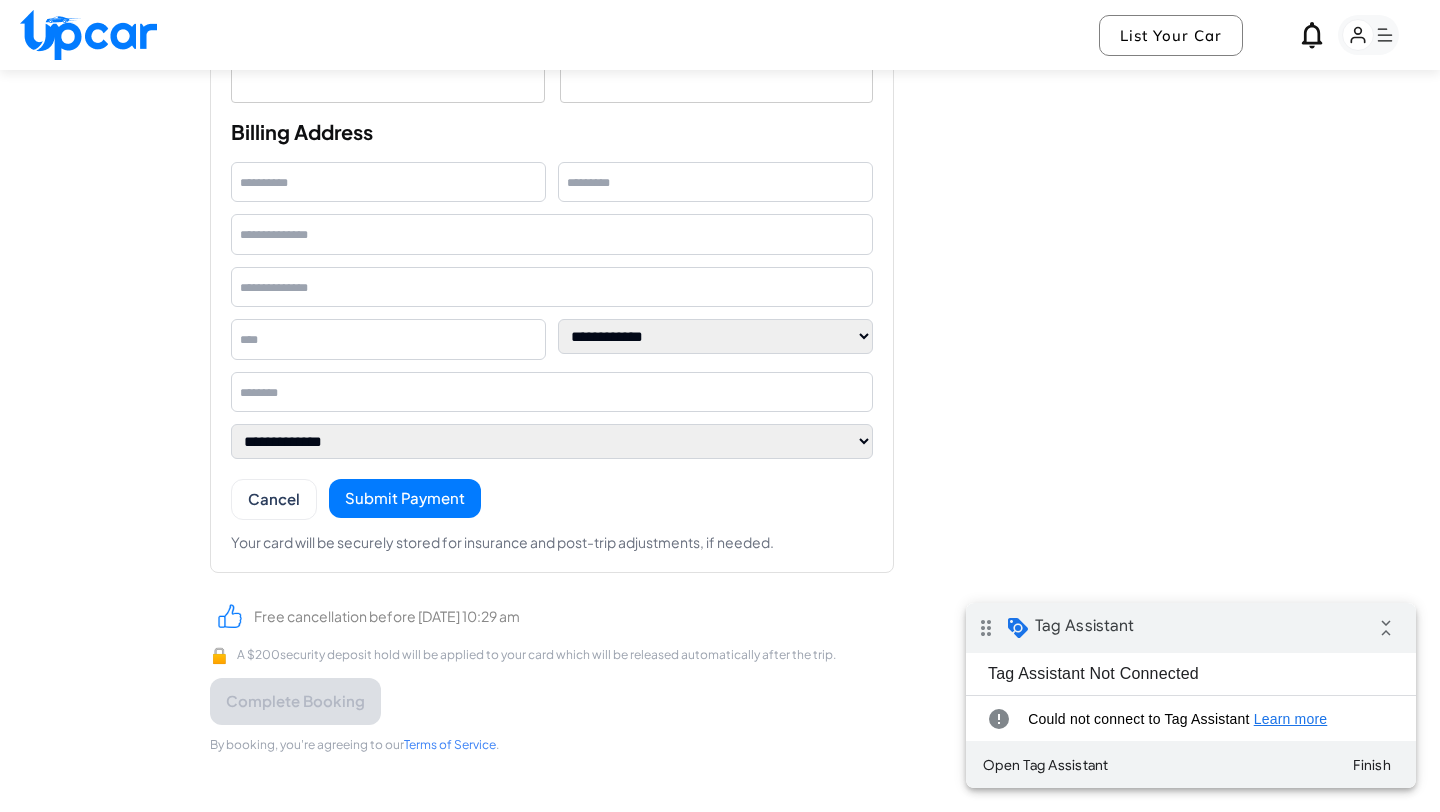 scroll, scrollTop: 1947, scrollLeft: 0, axis: vertical 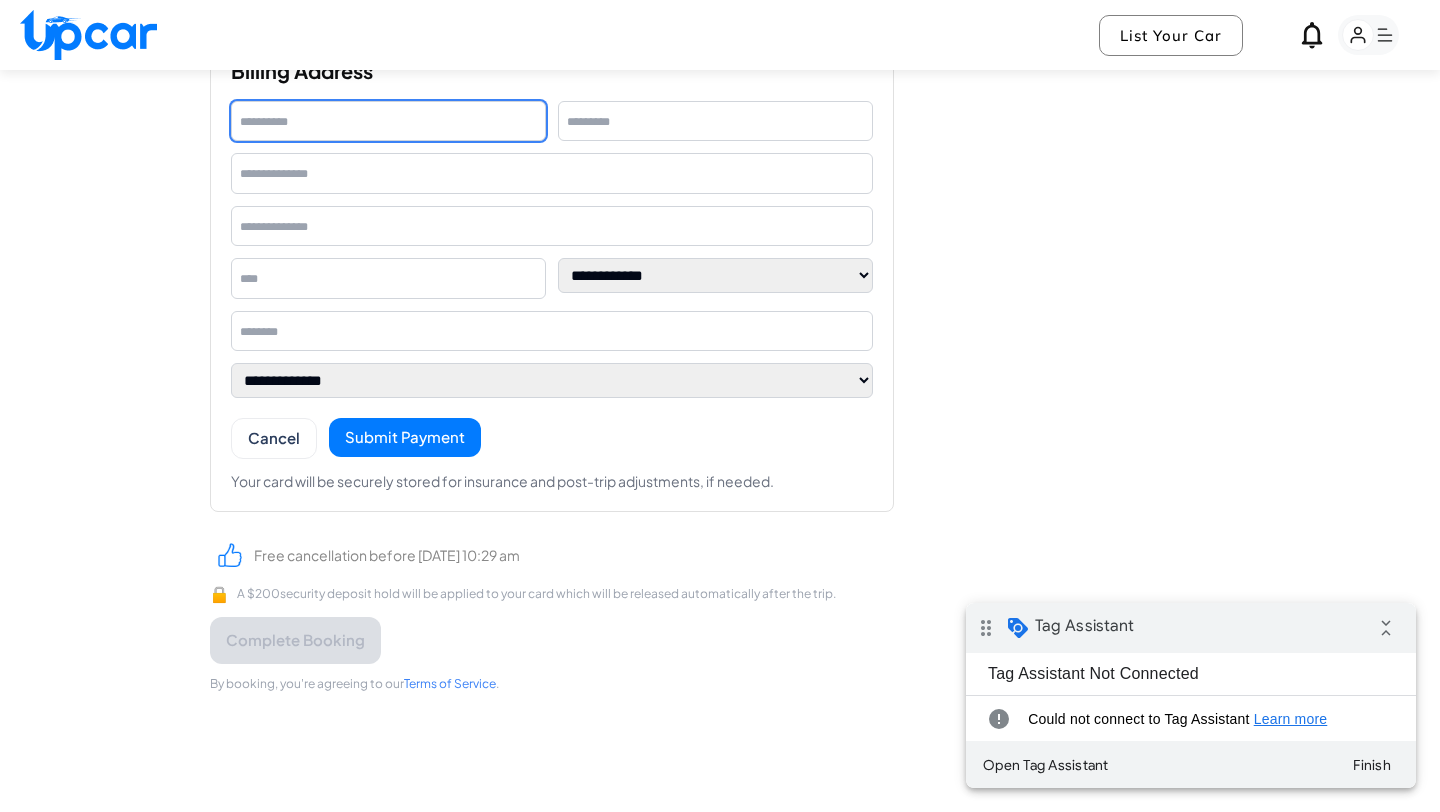 click at bounding box center (388, 121) 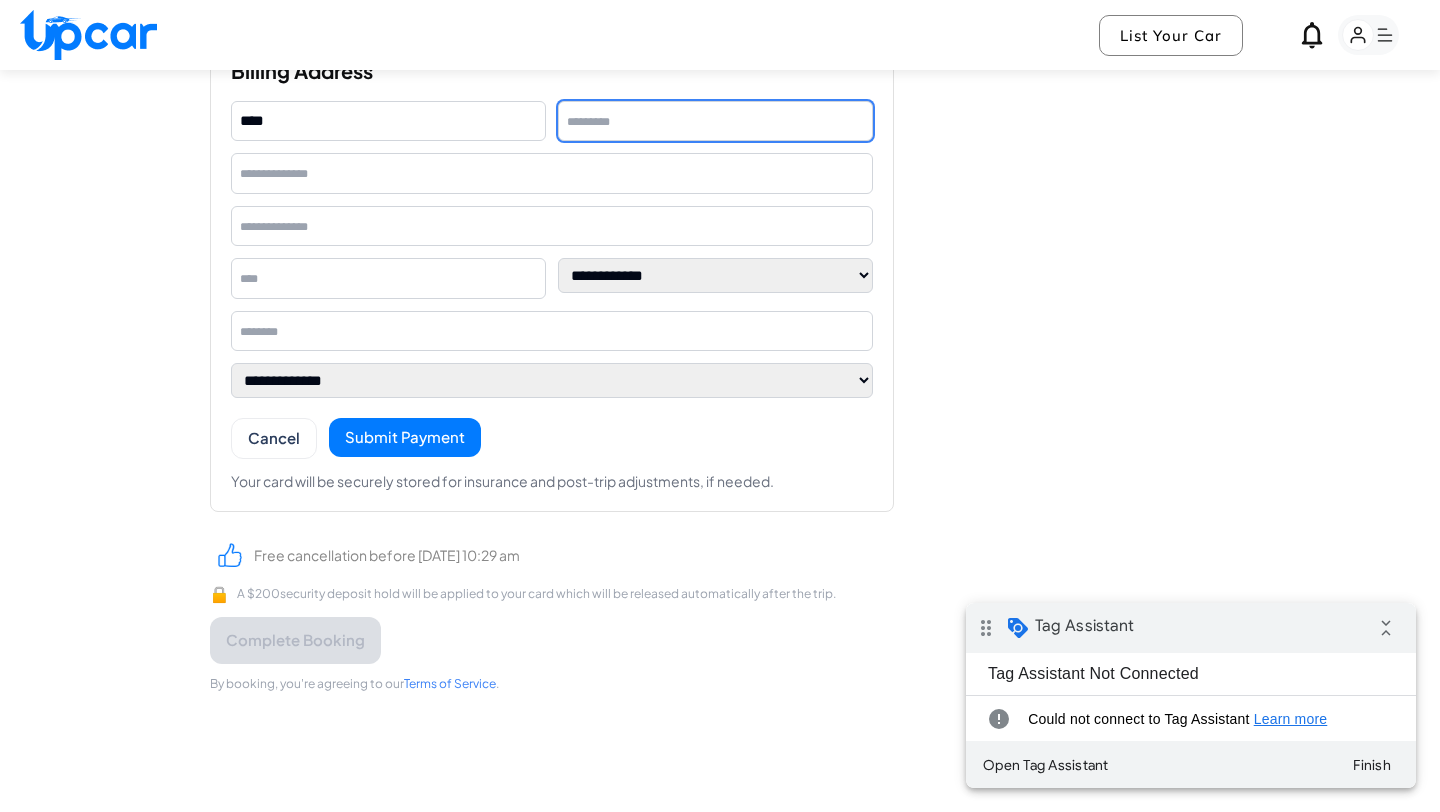 click at bounding box center (715, 121) 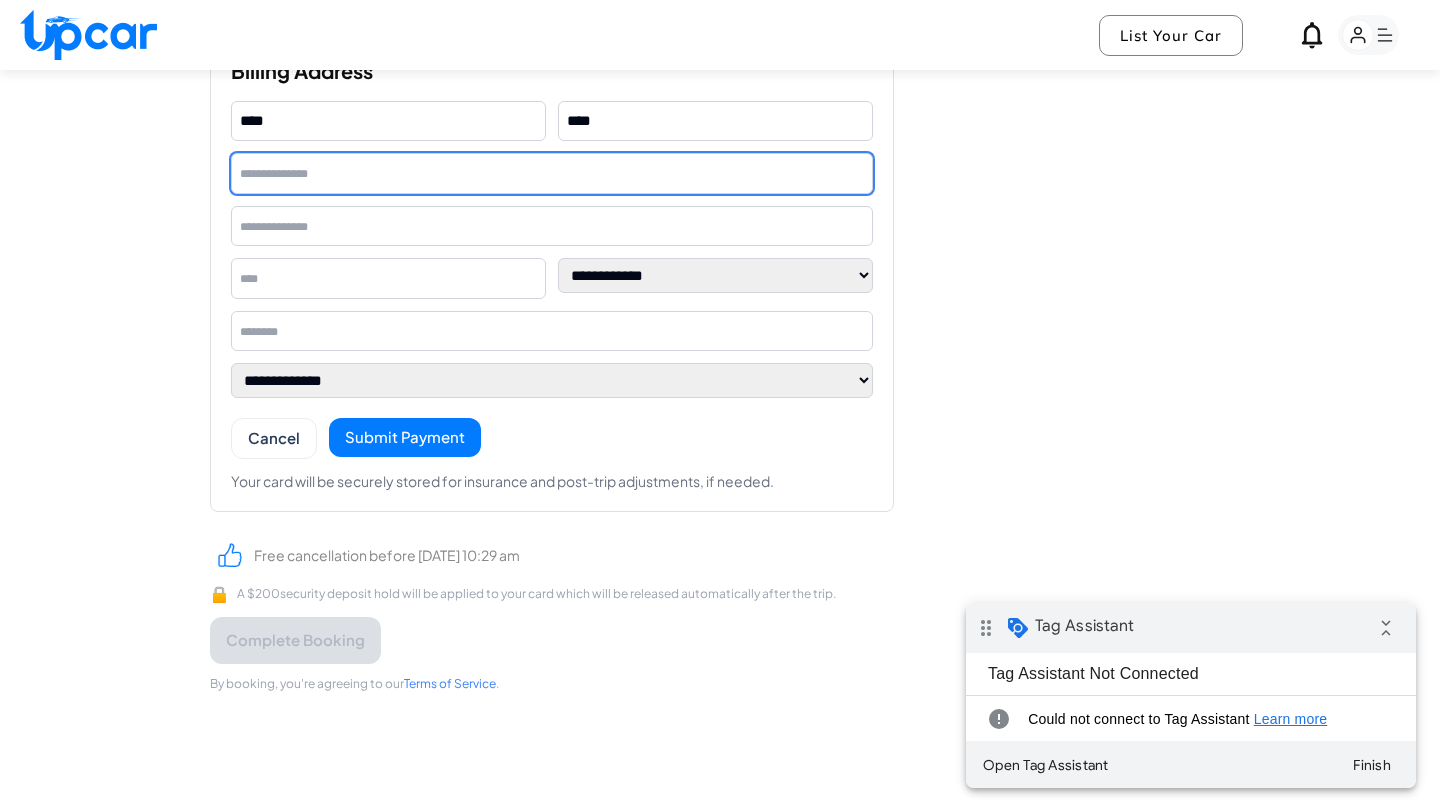 click at bounding box center [552, 173] 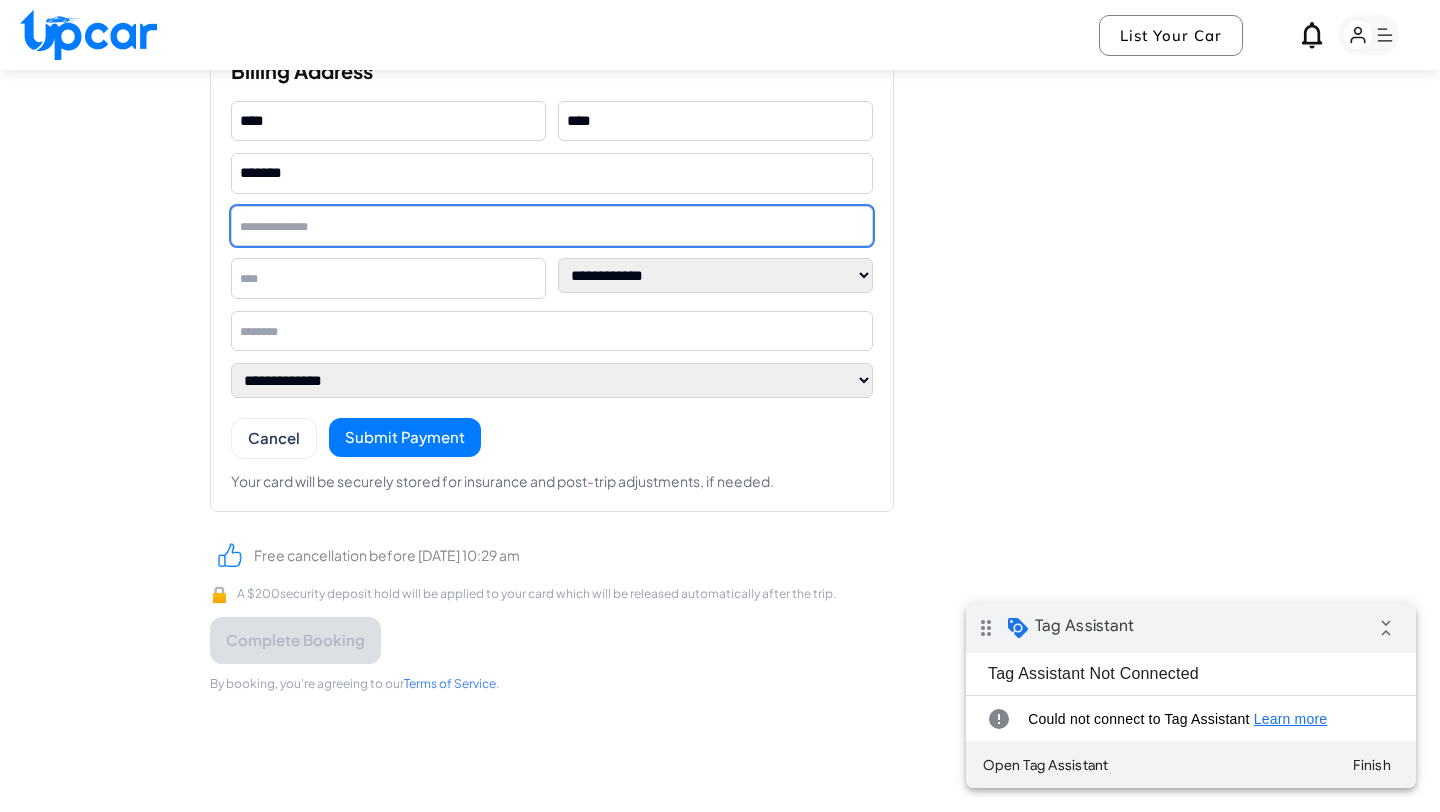 click at bounding box center (552, 226) 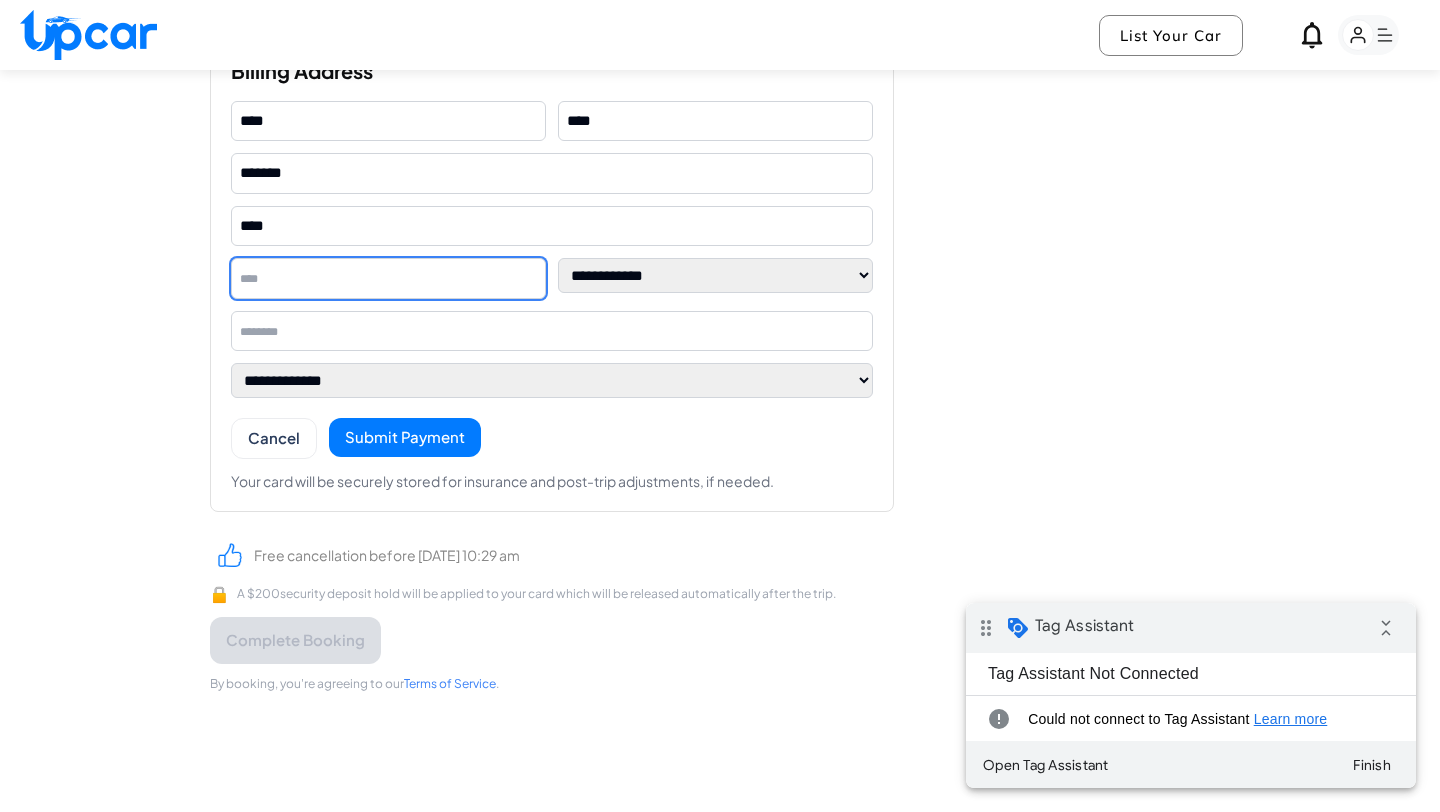 click at bounding box center [388, 278] 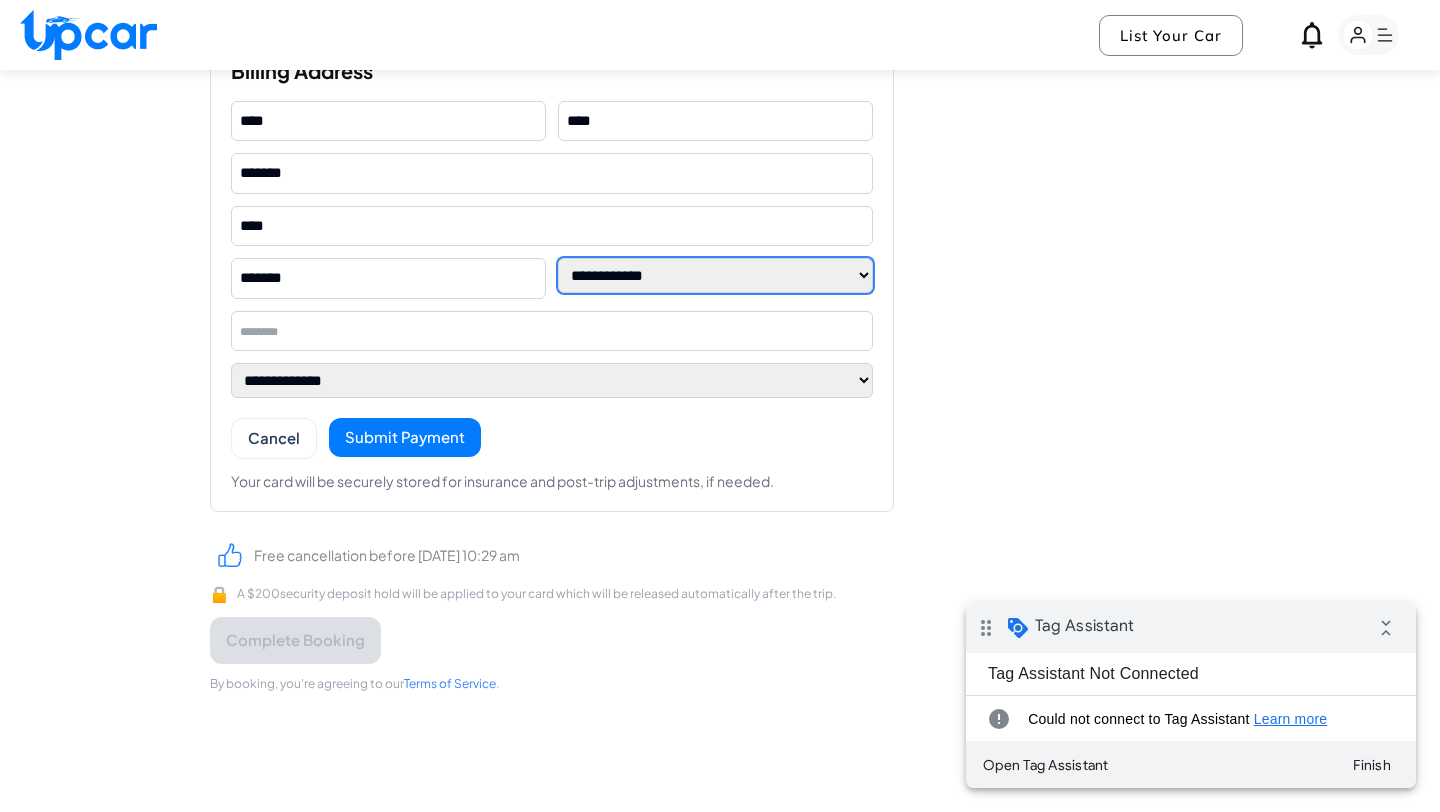 click on "**********" at bounding box center (715, 275) 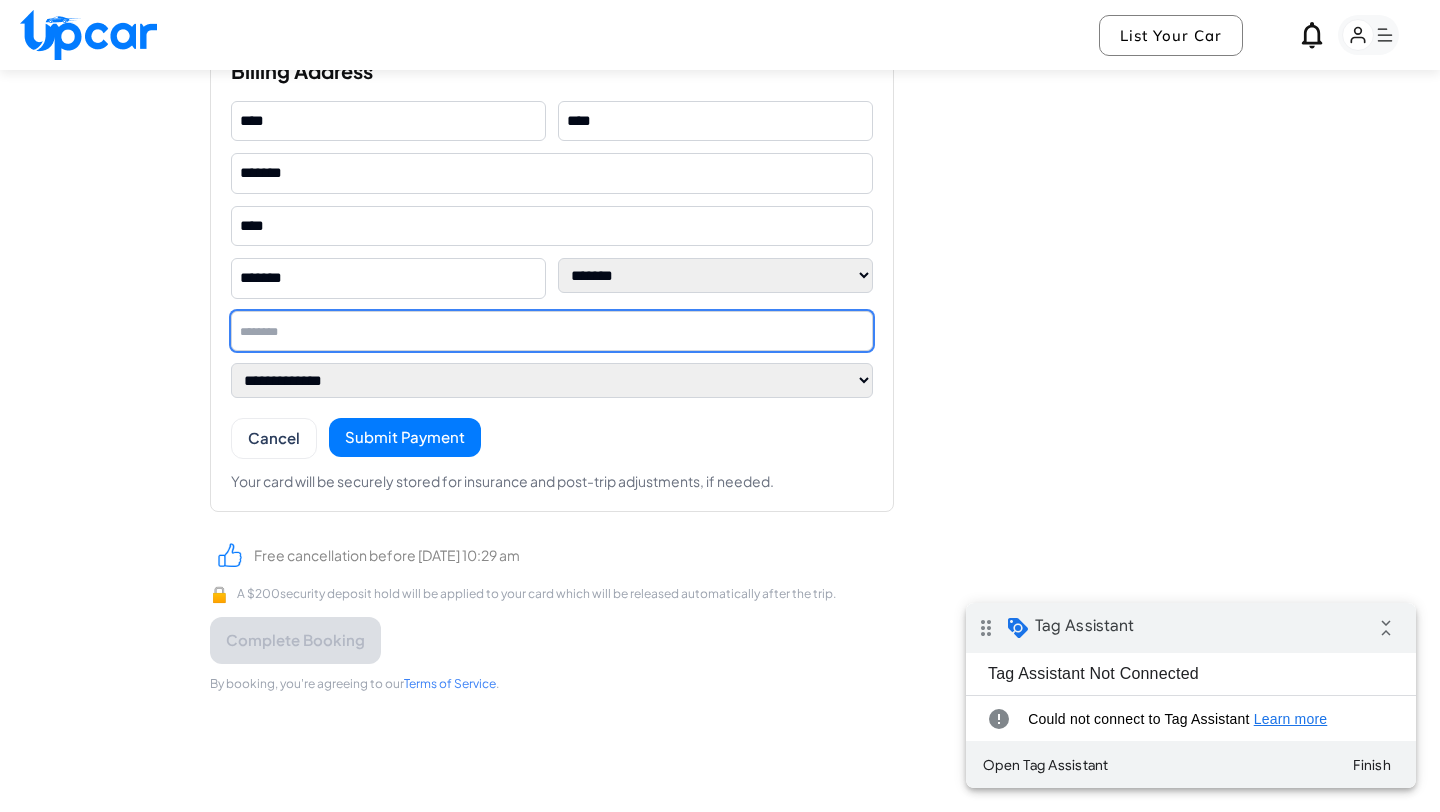 click at bounding box center (552, 331) 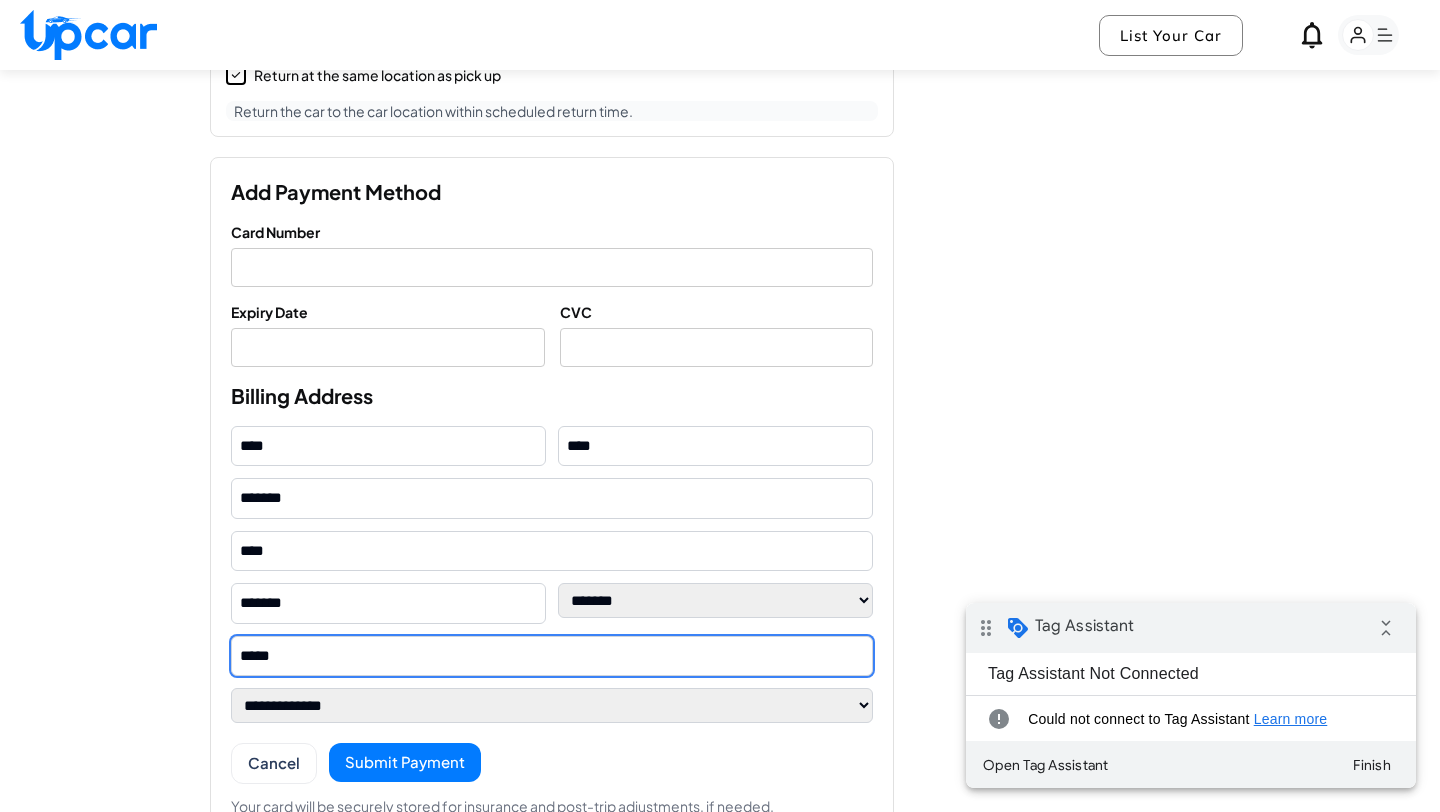 scroll, scrollTop: 1616, scrollLeft: 0, axis: vertical 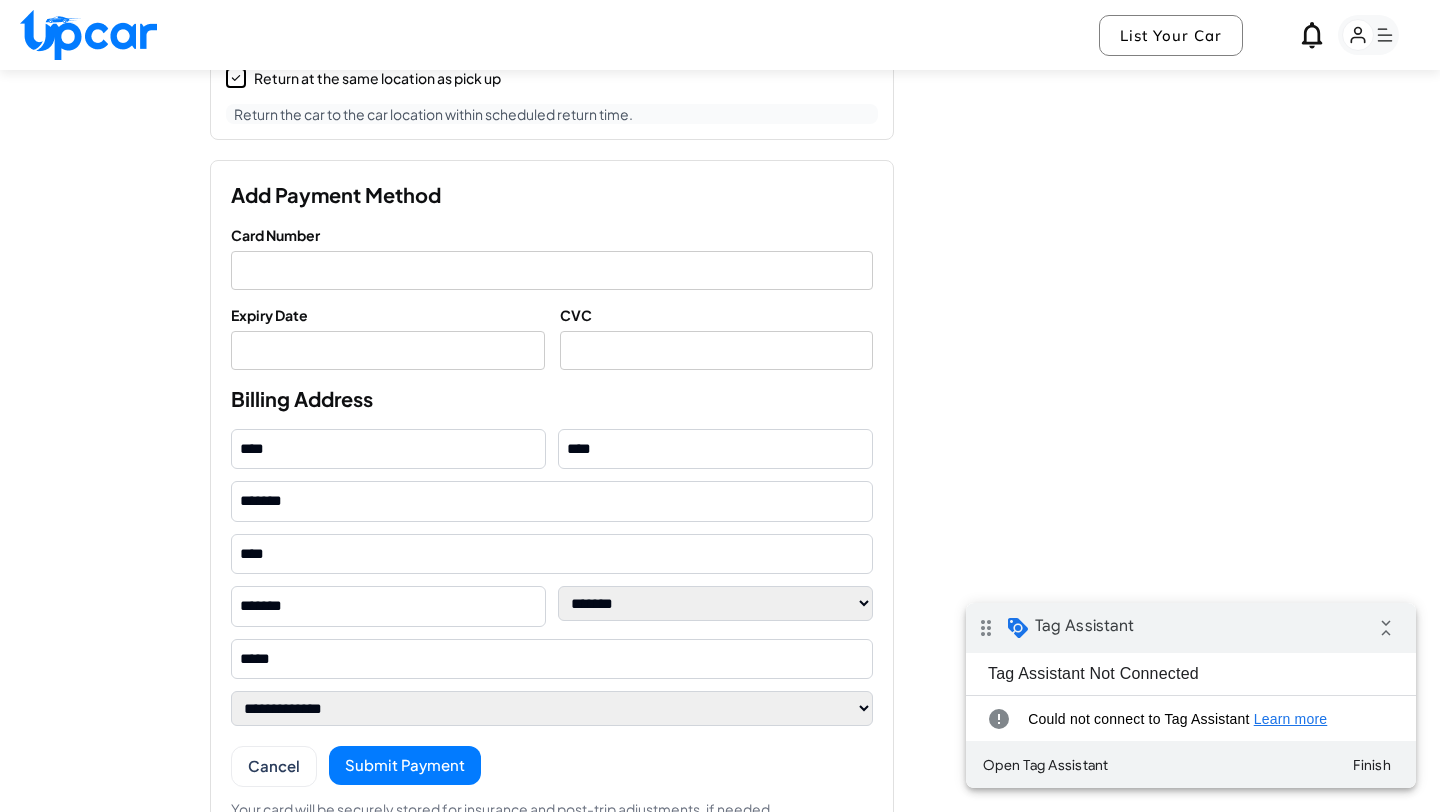 click at bounding box center [388, 350] 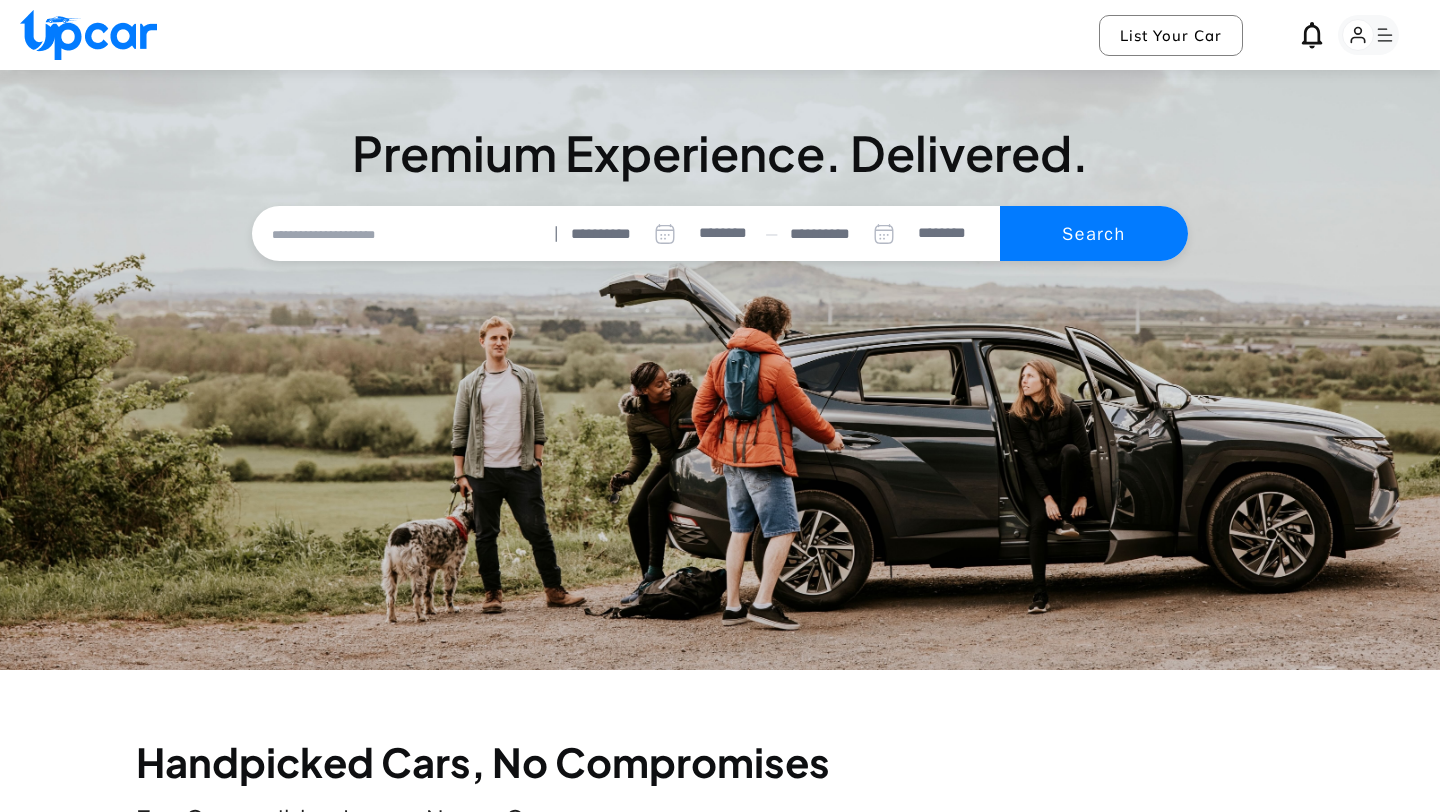 select on "********" 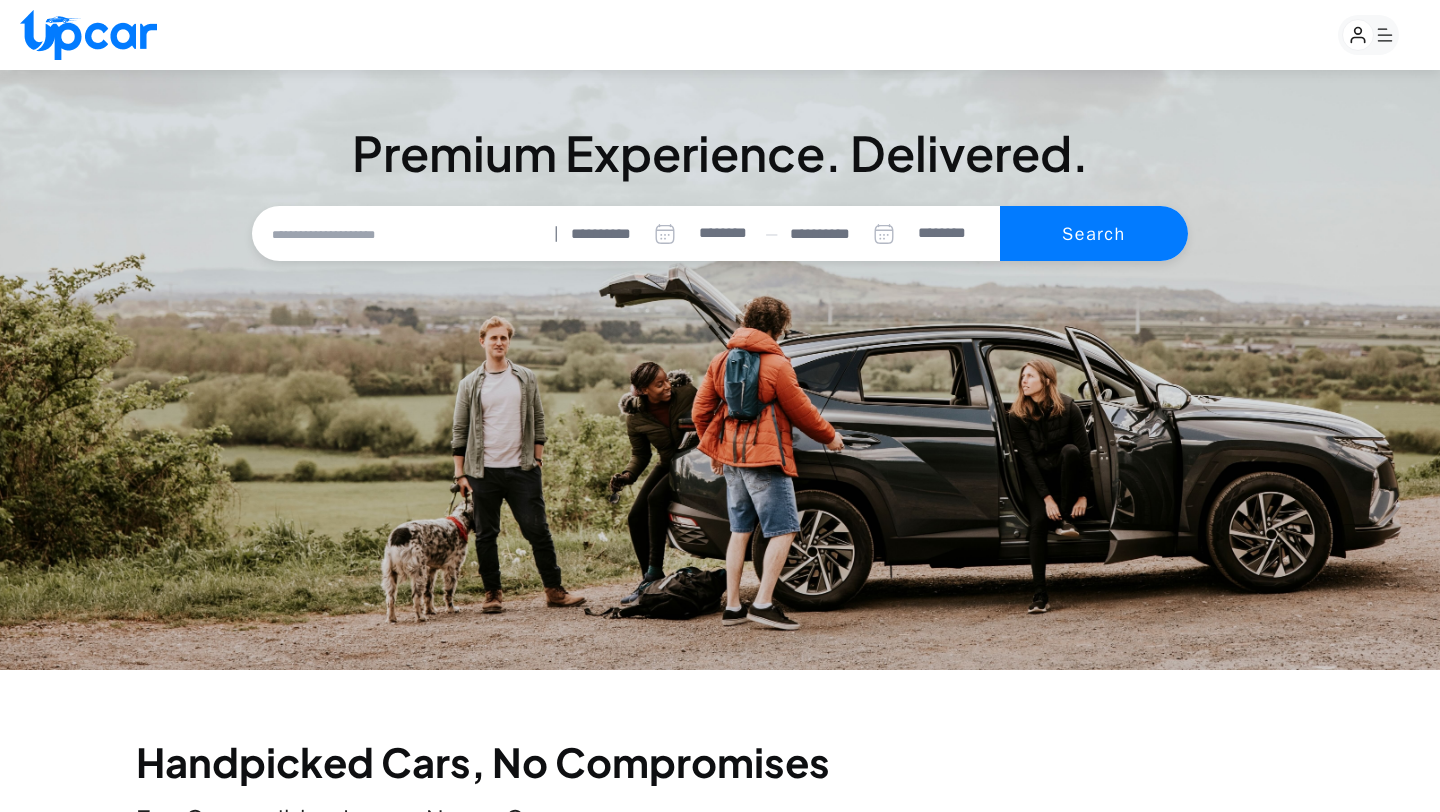 select on "********" 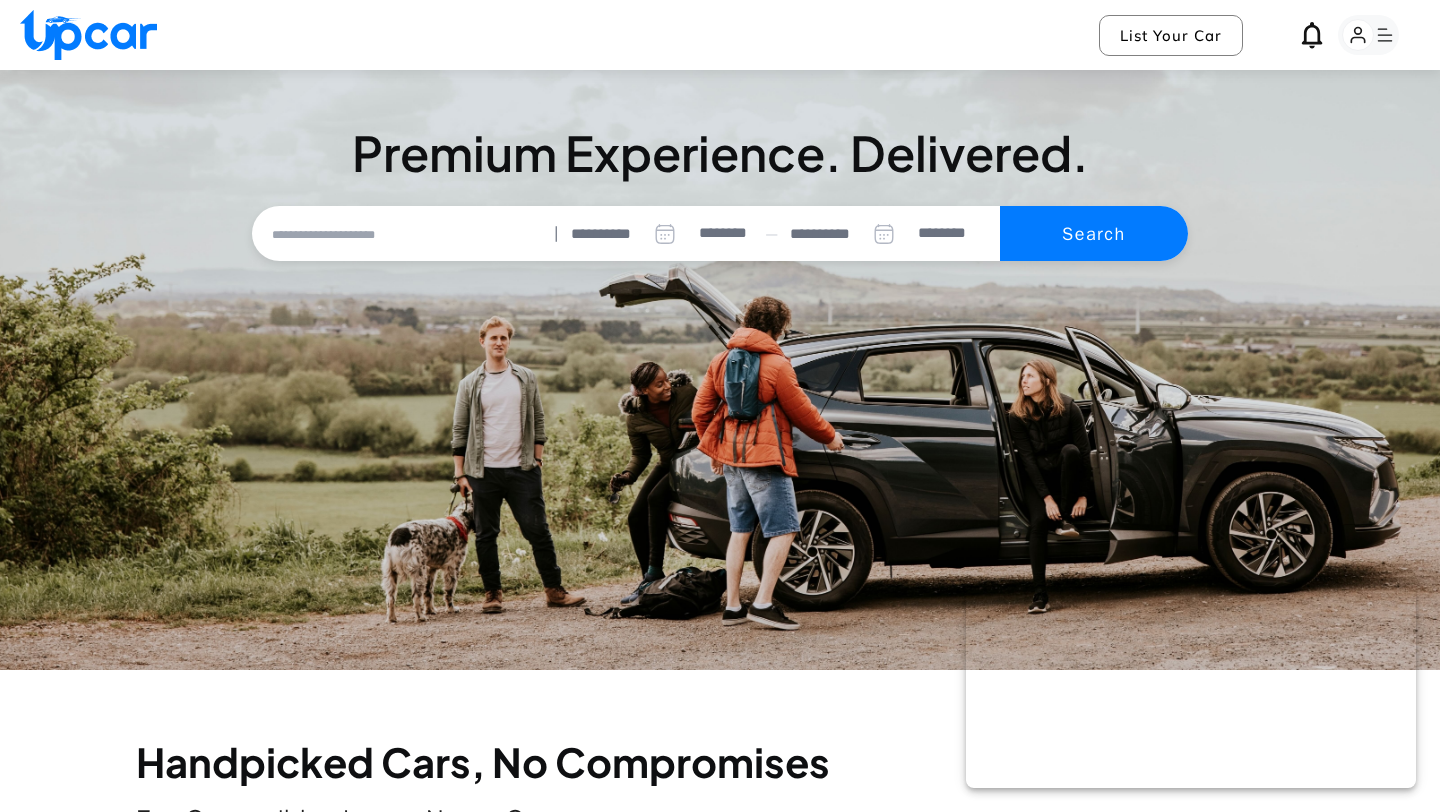 scroll, scrollTop: 0, scrollLeft: 0, axis: both 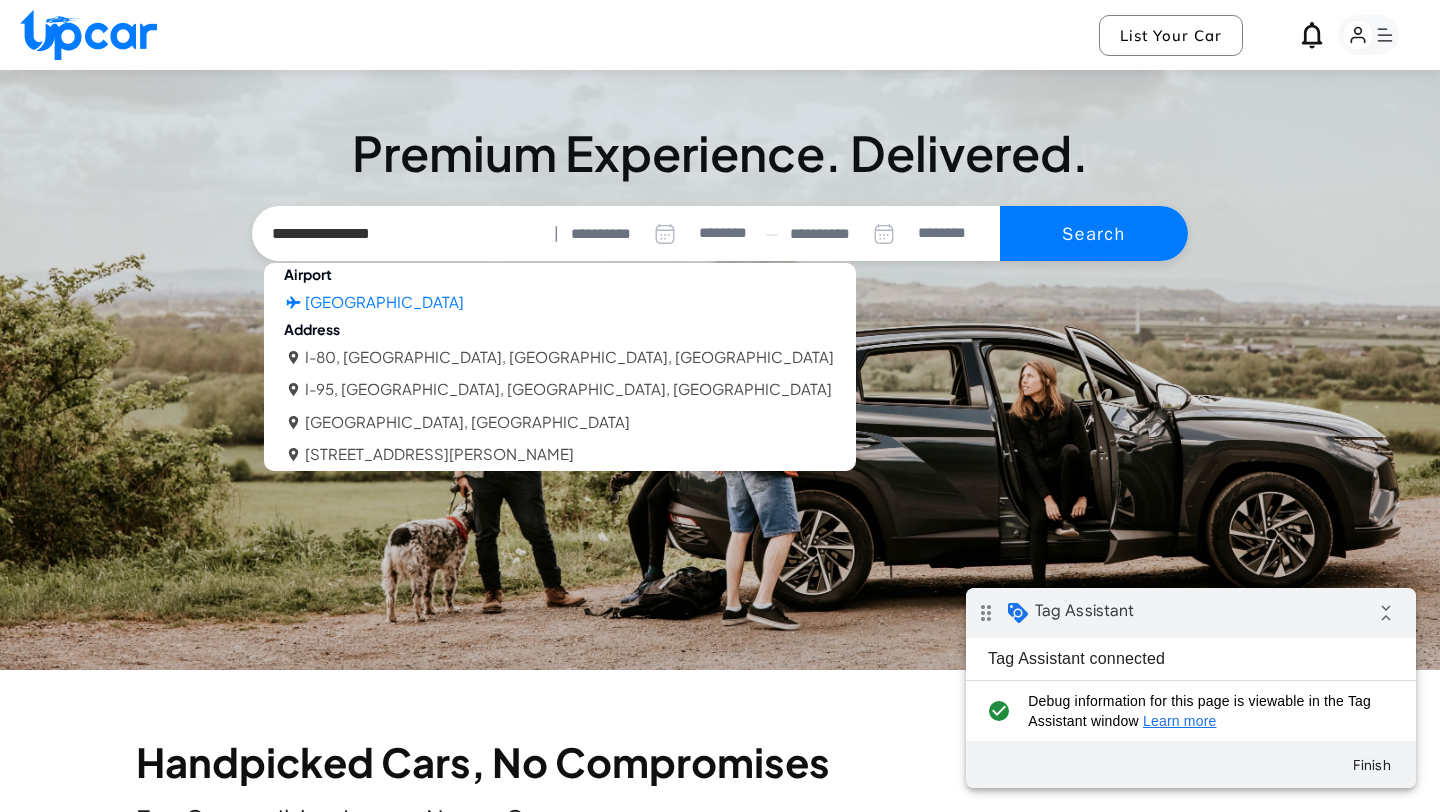 click on "Oakland International Airport" at bounding box center (560, 302) 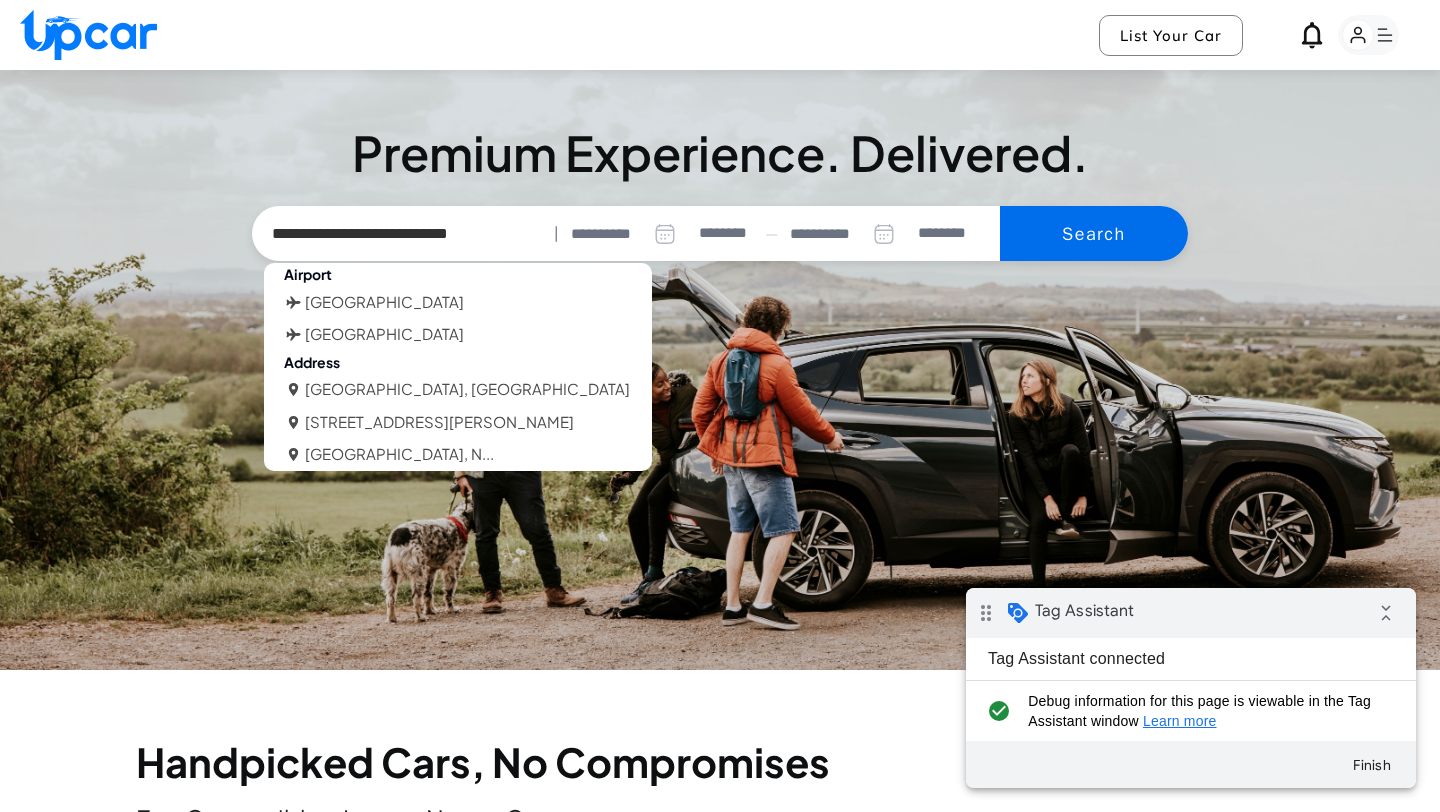 click on "Search" at bounding box center (1094, 234) 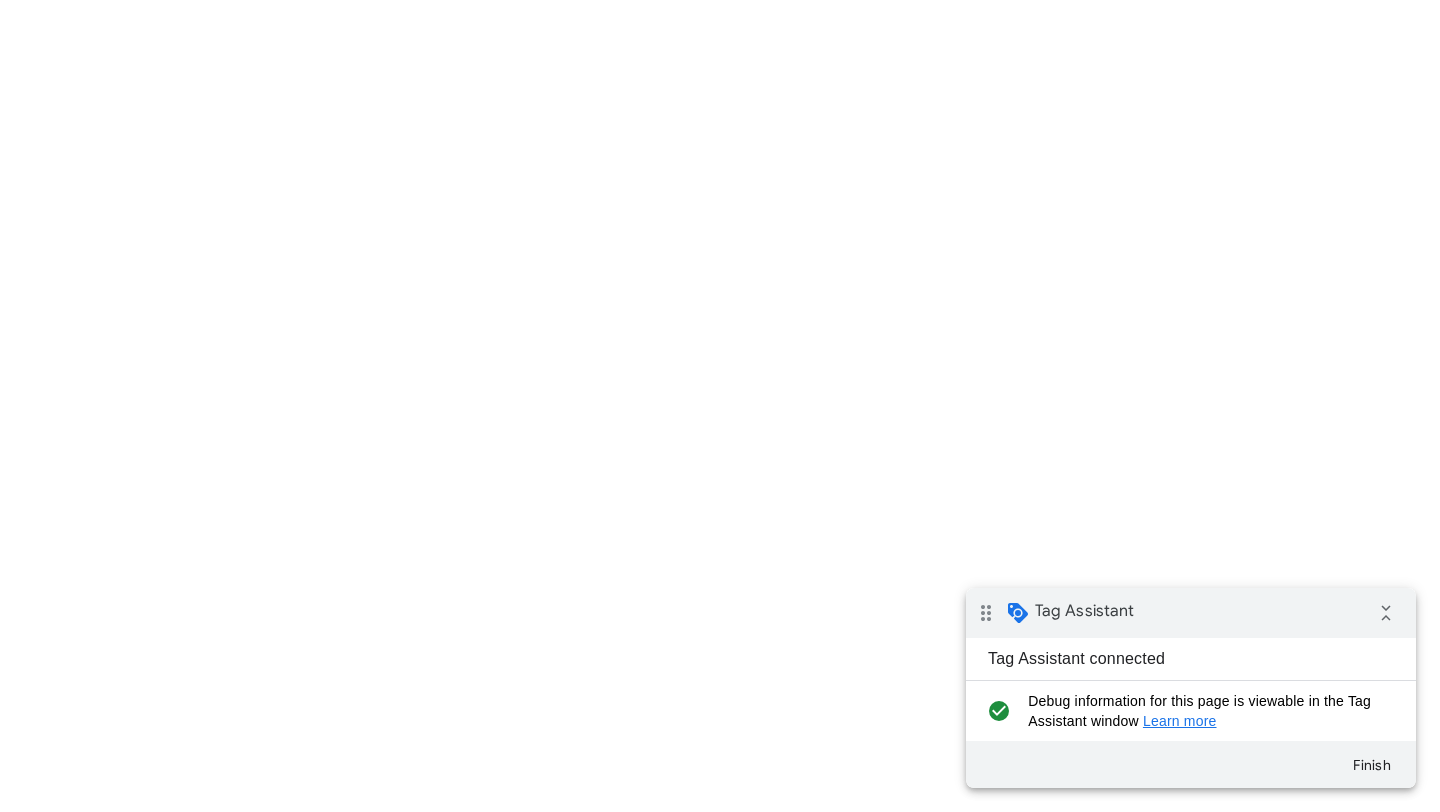 select on "********" 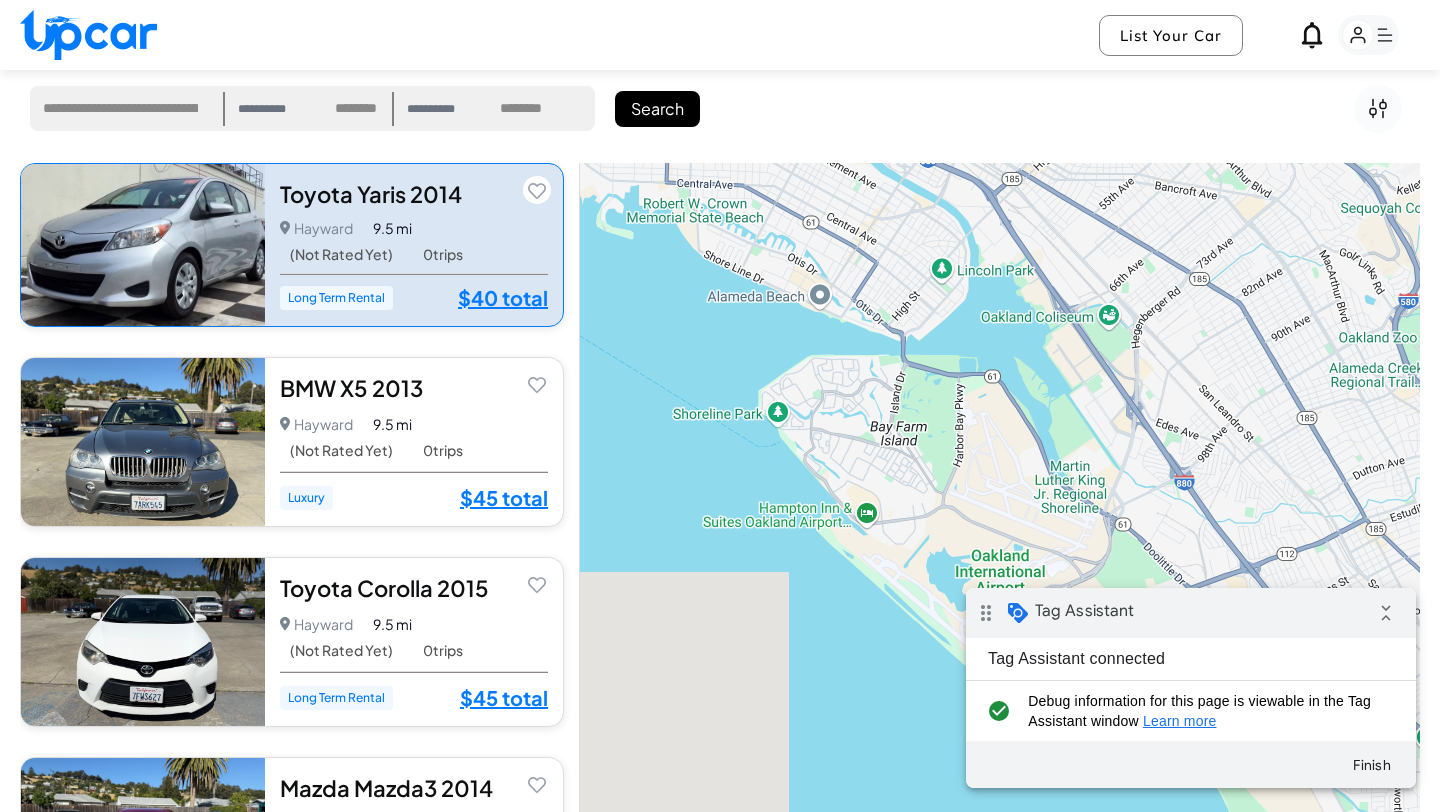 click on "Toyota   Yaris   2014 5.0 Hayward Hayward • 0  trips  9.5 mi (Not Rated Yet) 0  trips  Long Term Rental $40 total $40   total" at bounding box center [414, 245] 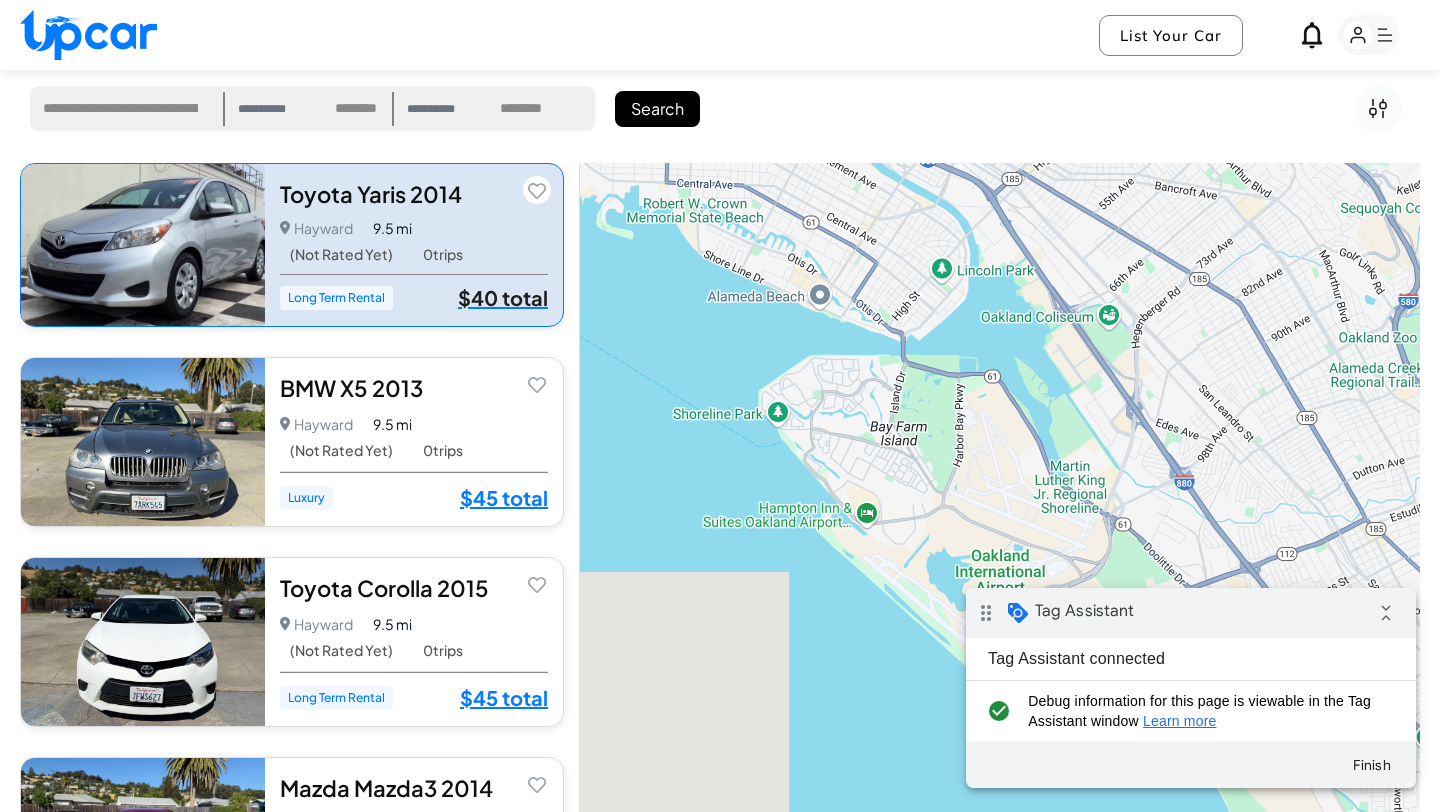 click on "$40 total" at bounding box center (503, 298) 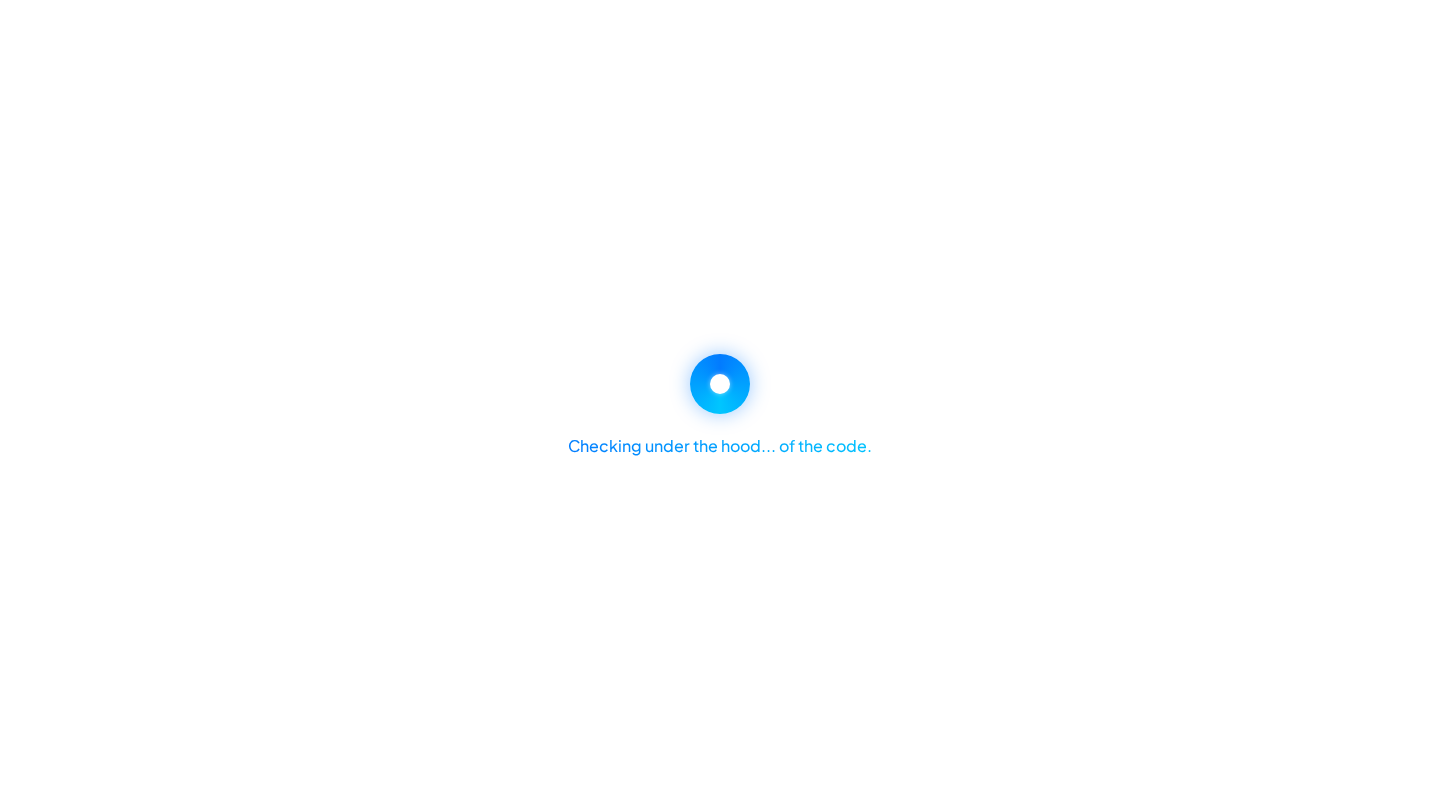 scroll, scrollTop: 0, scrollLeft: 0, axis: both 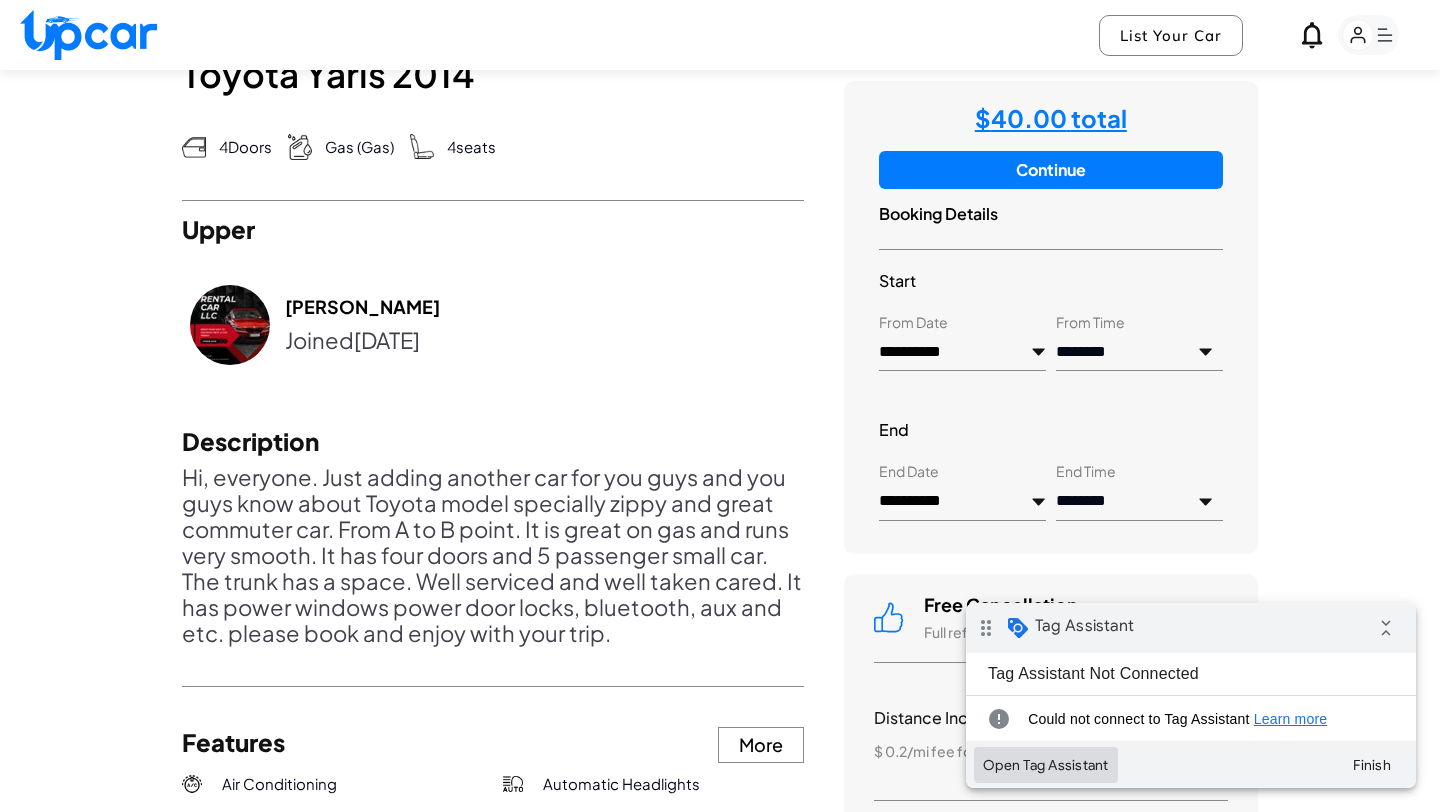 click on "Open Tag Assistant" at bounding box center (1046, 765) 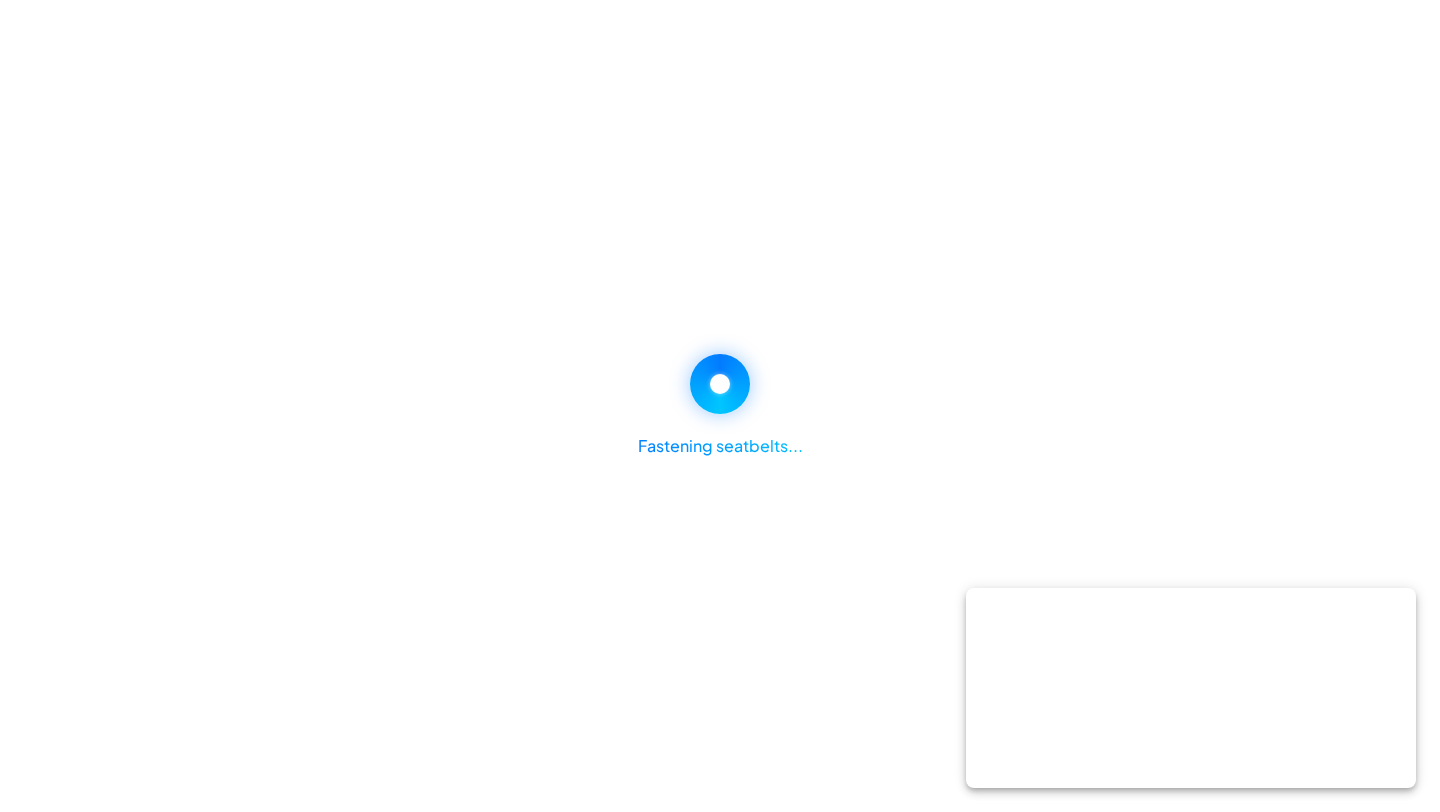 select on "*****" 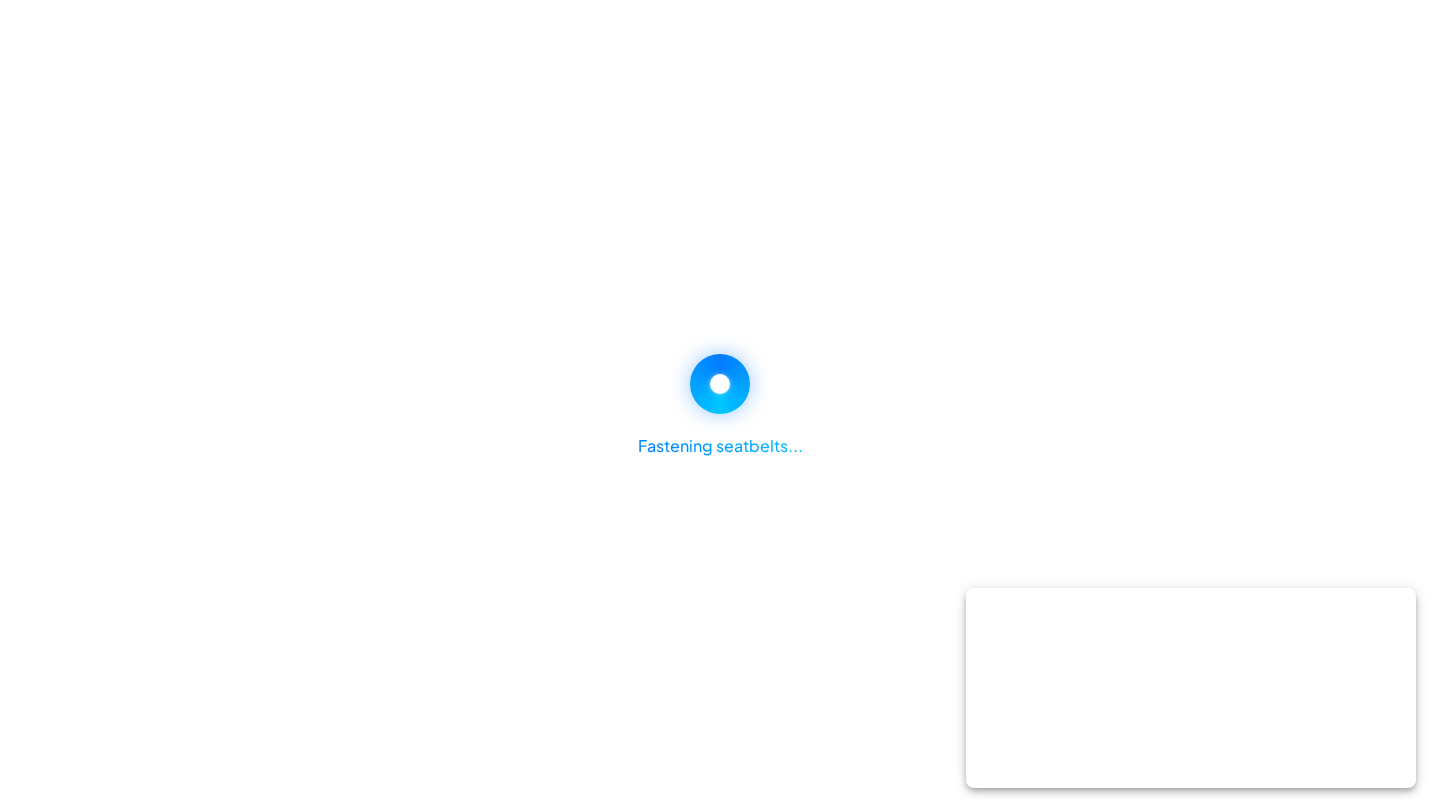 select on "*****" 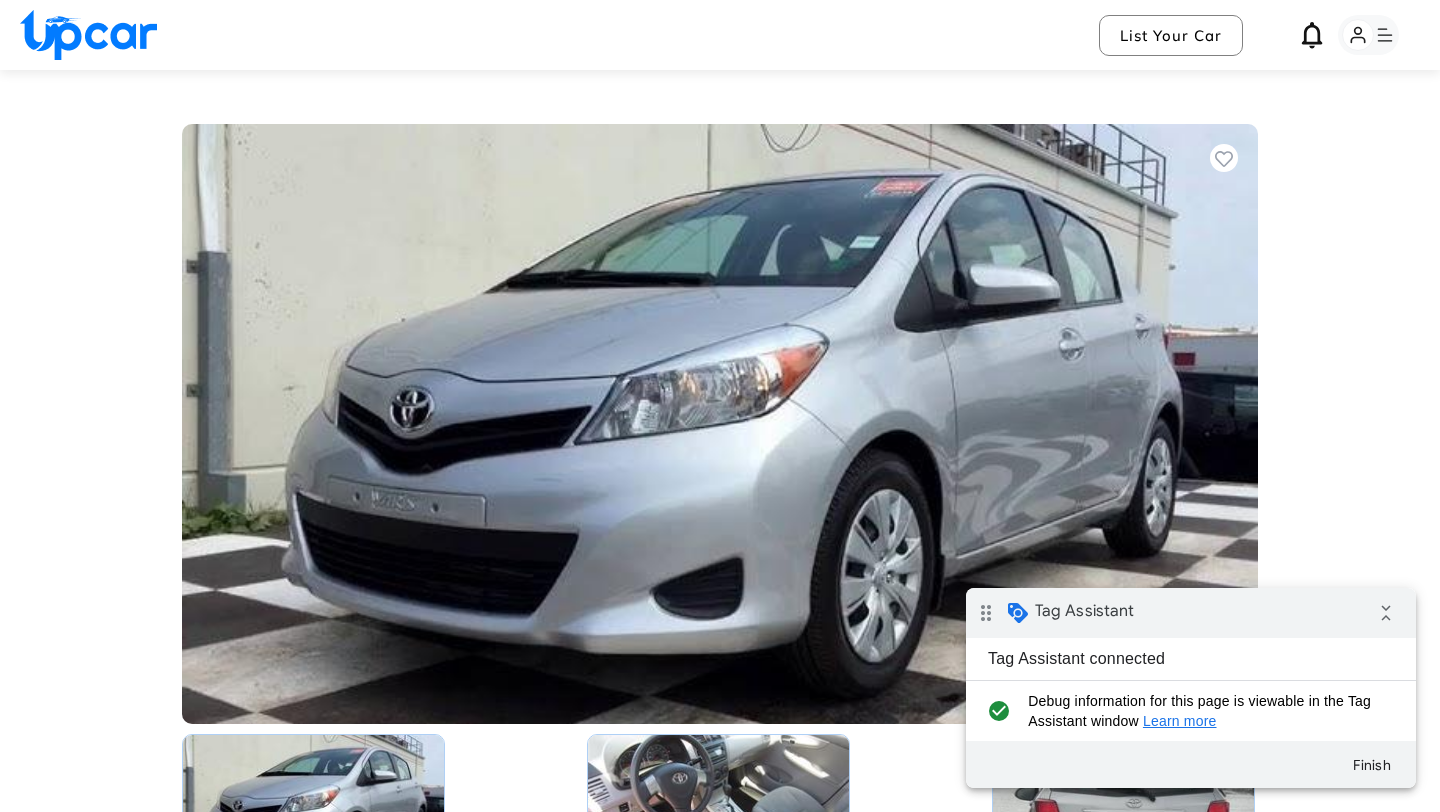 scroll, scrollTop: 0, scrollLeft: 0, axis: both 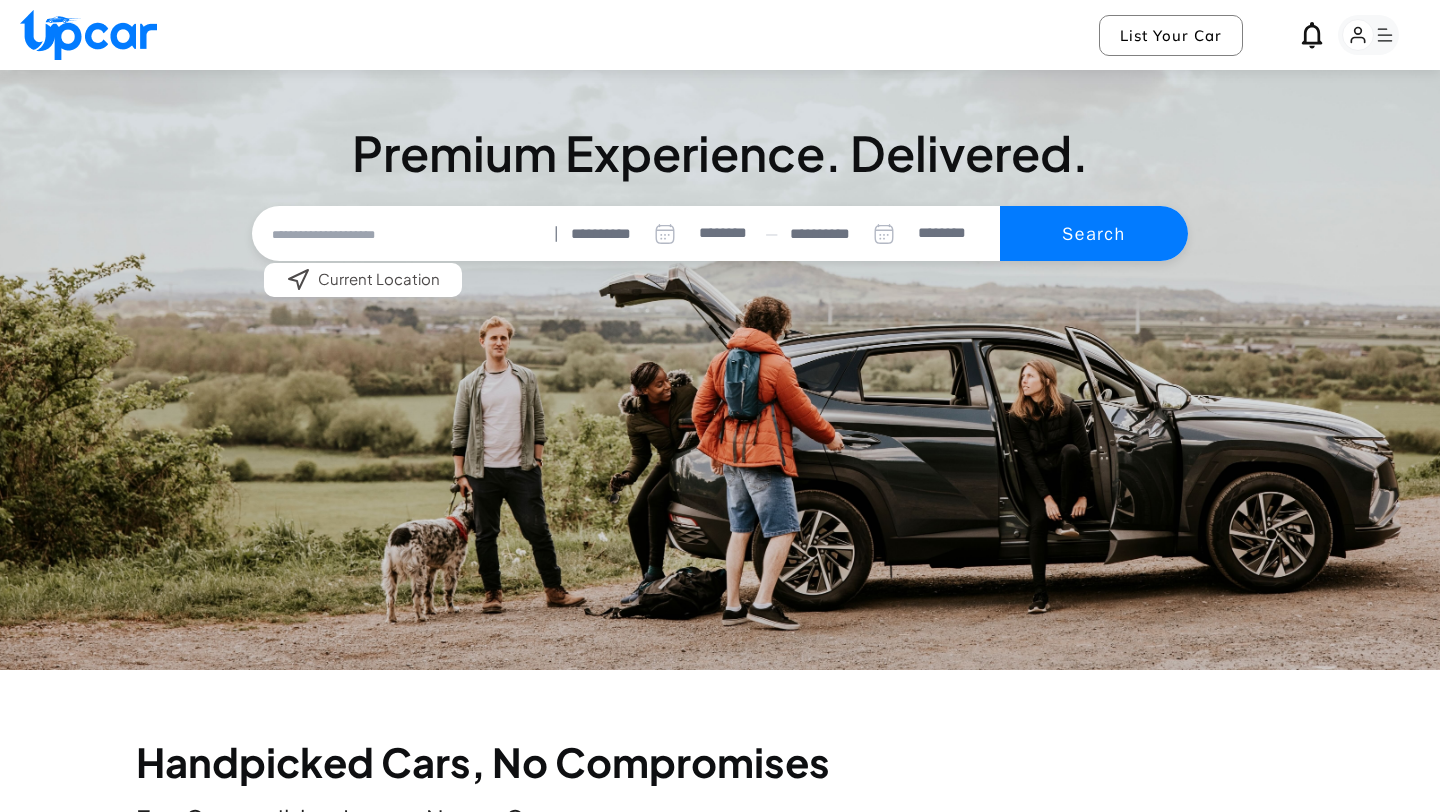 select on "********" 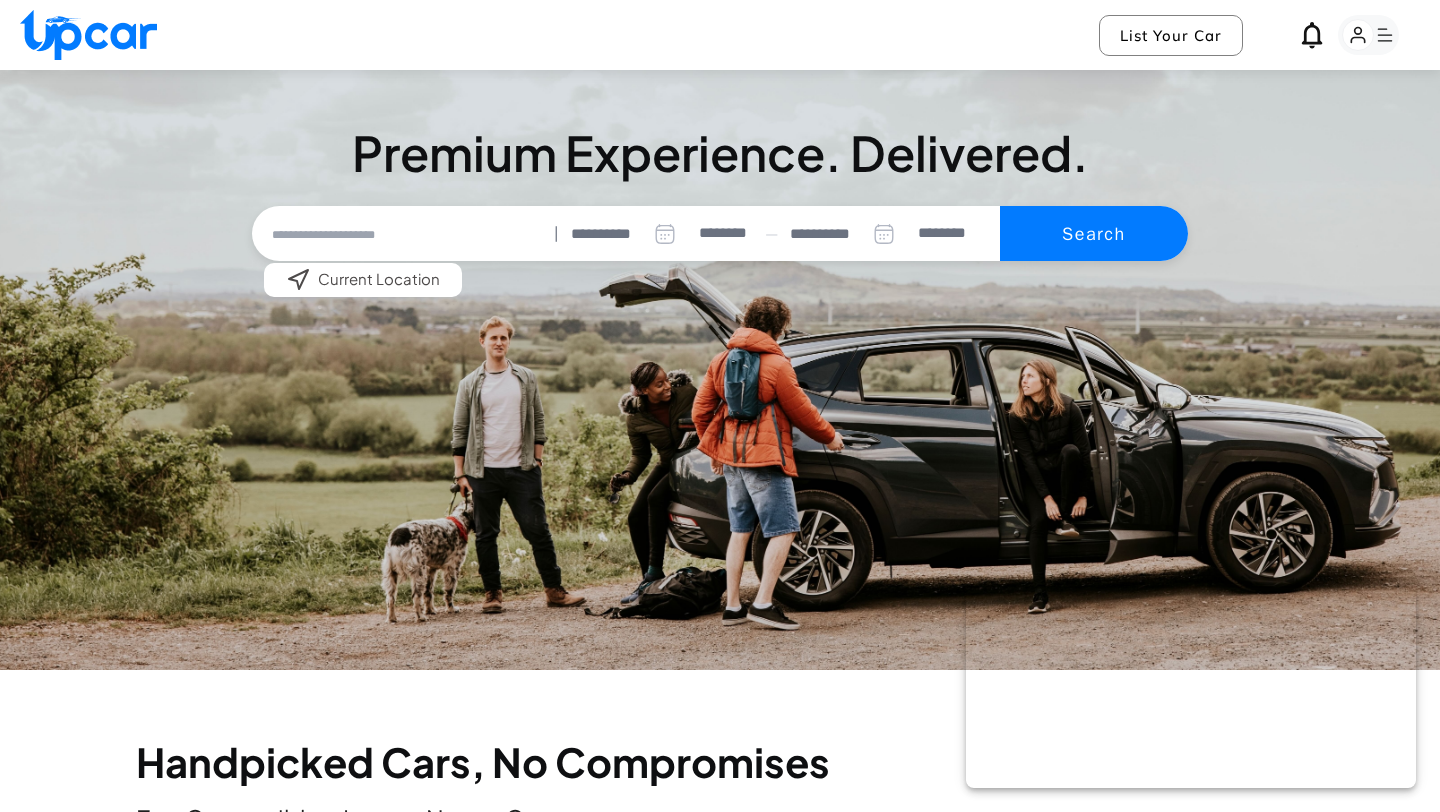scroll, scrollTop: 0, scrollLeft: 0, axis: both 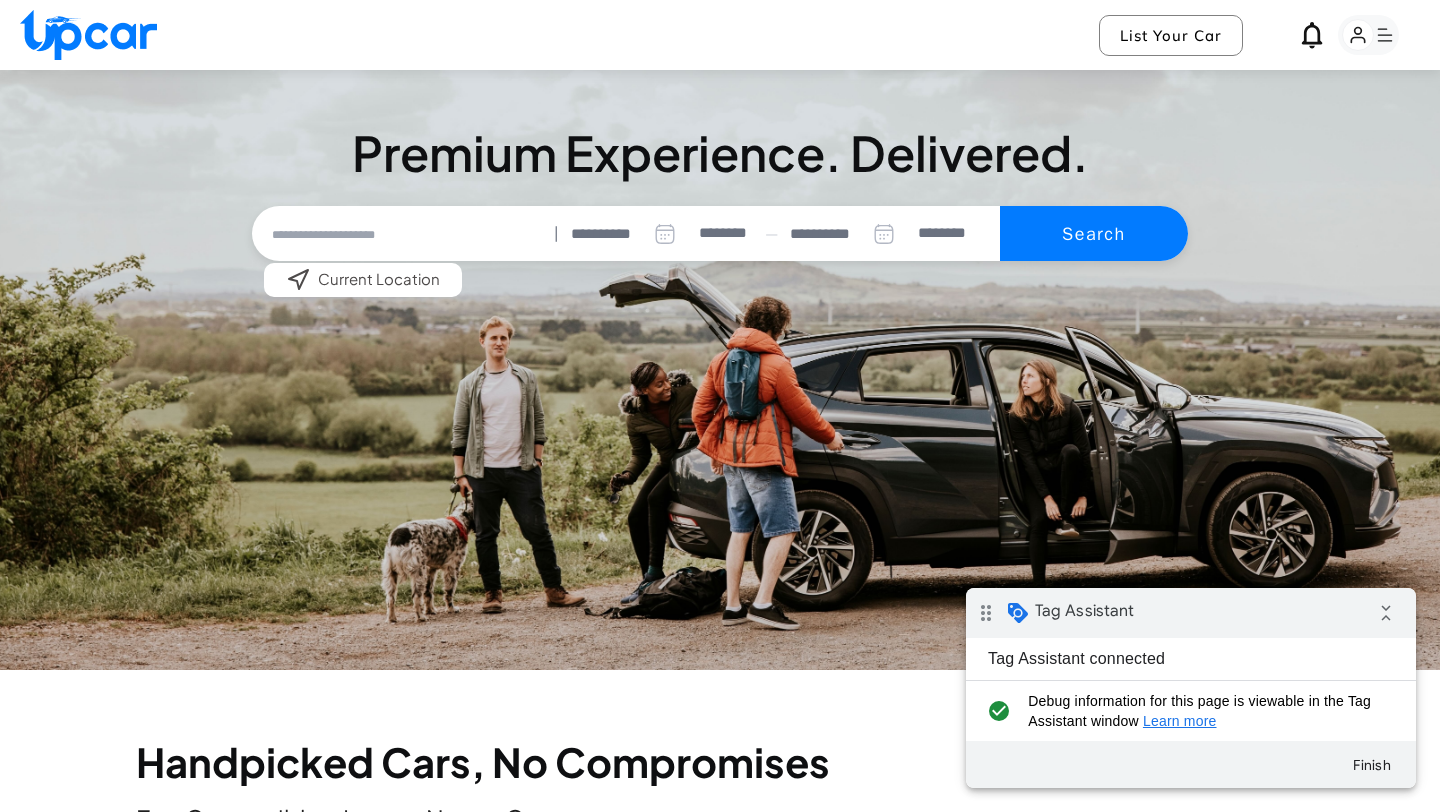 click at bounding box center (402, 234) 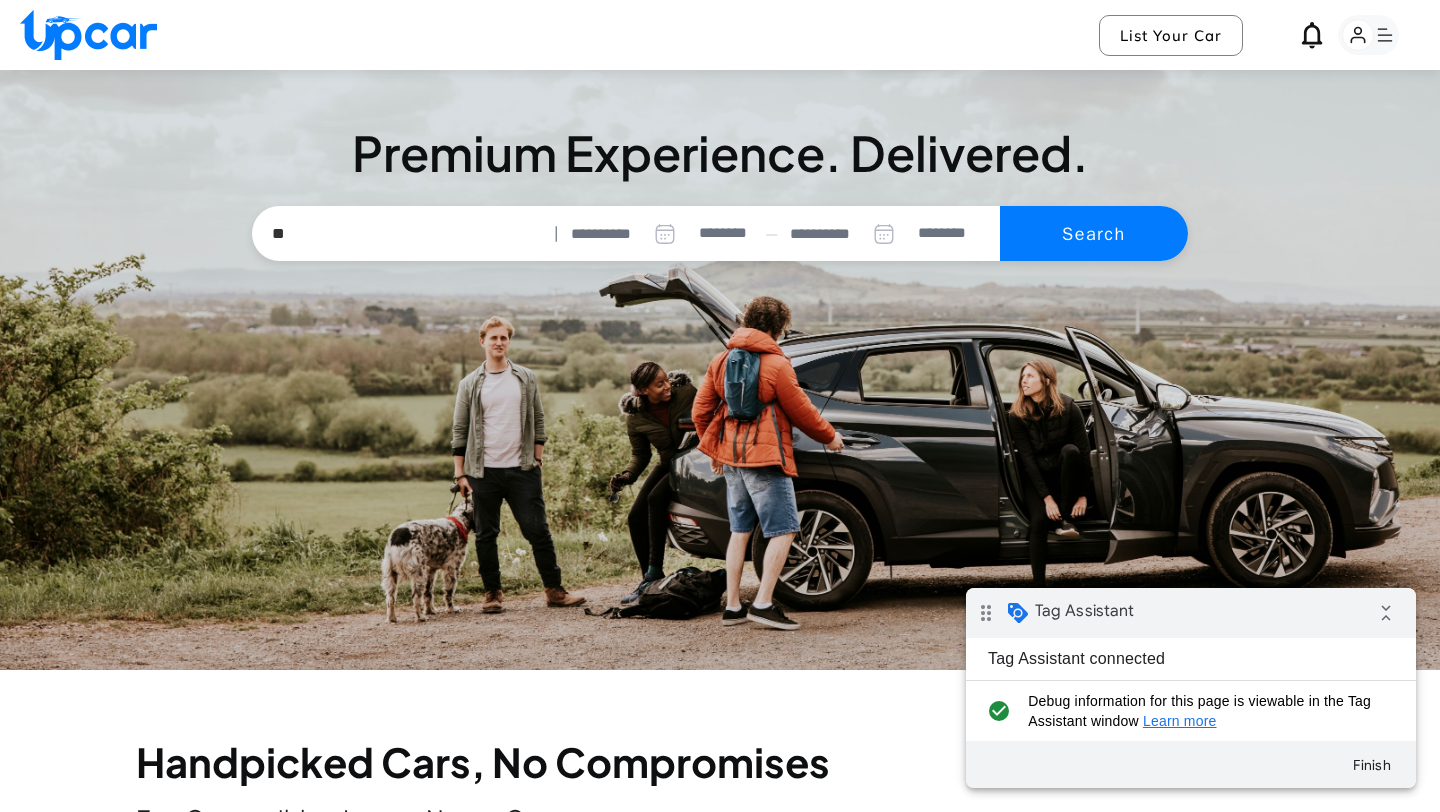 scroll, scrollTop: 0, scrollLeft: 0, axis: both 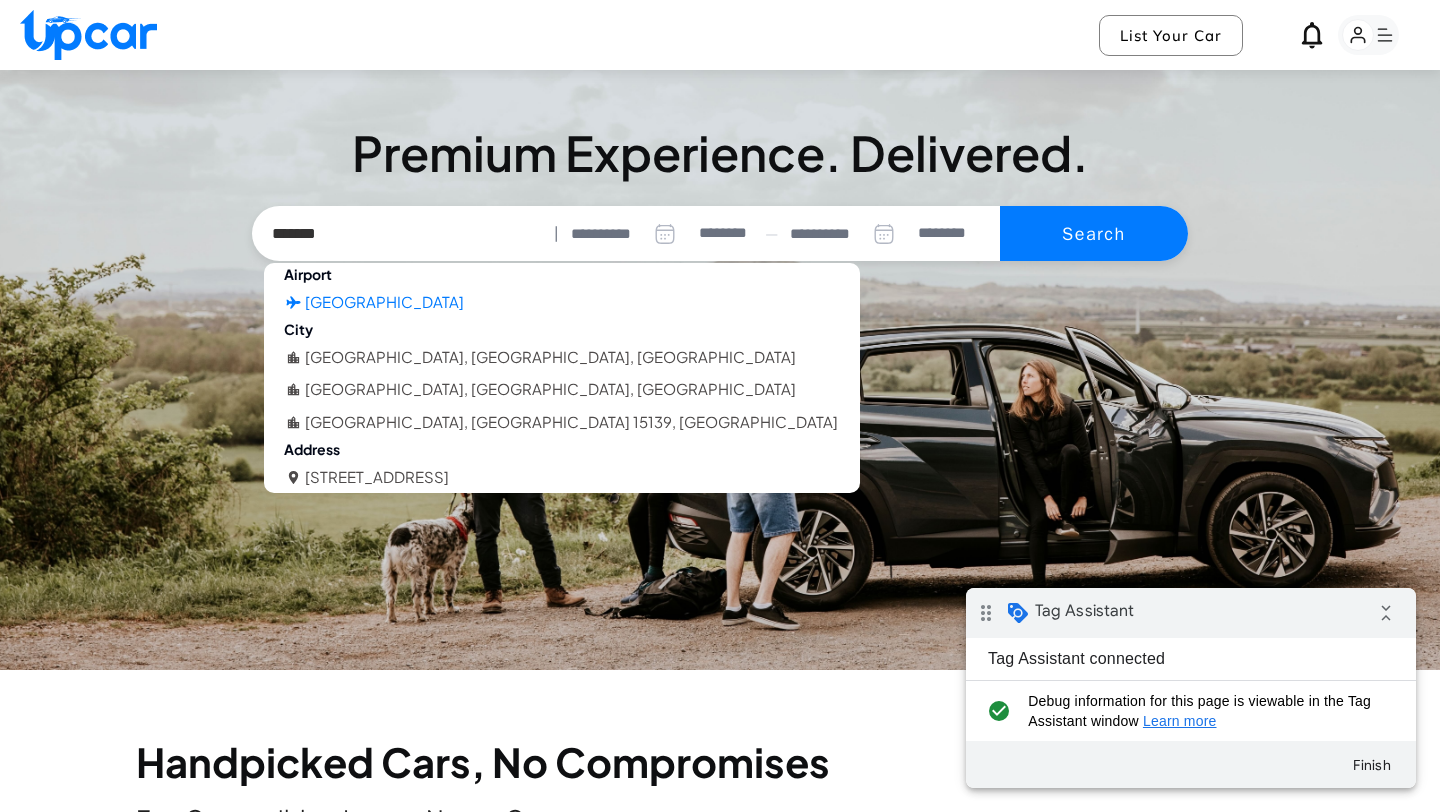 click on "Oakland International Airport" at bounding box center [384, 302] 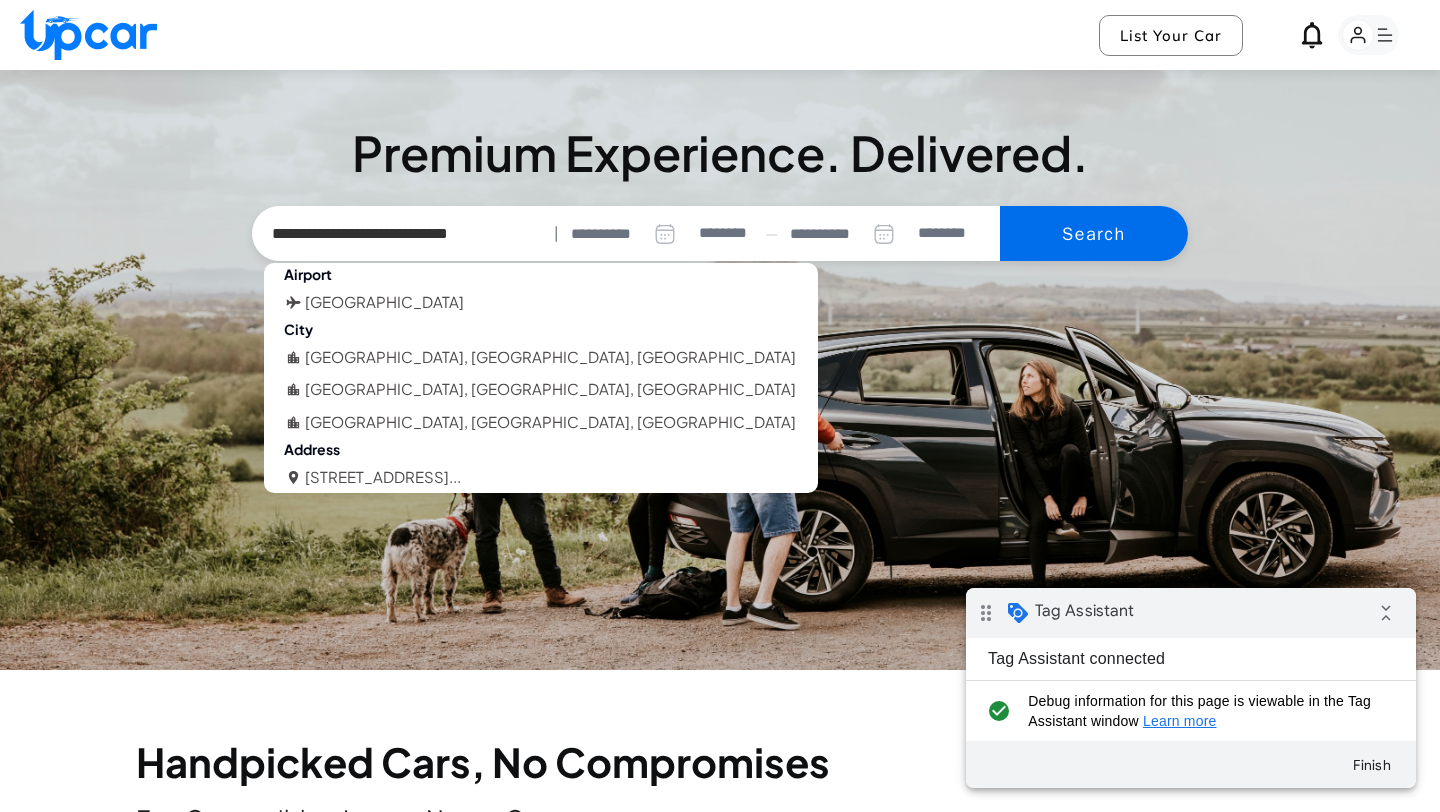 click on "Search" at bounding box center (1094, 234) 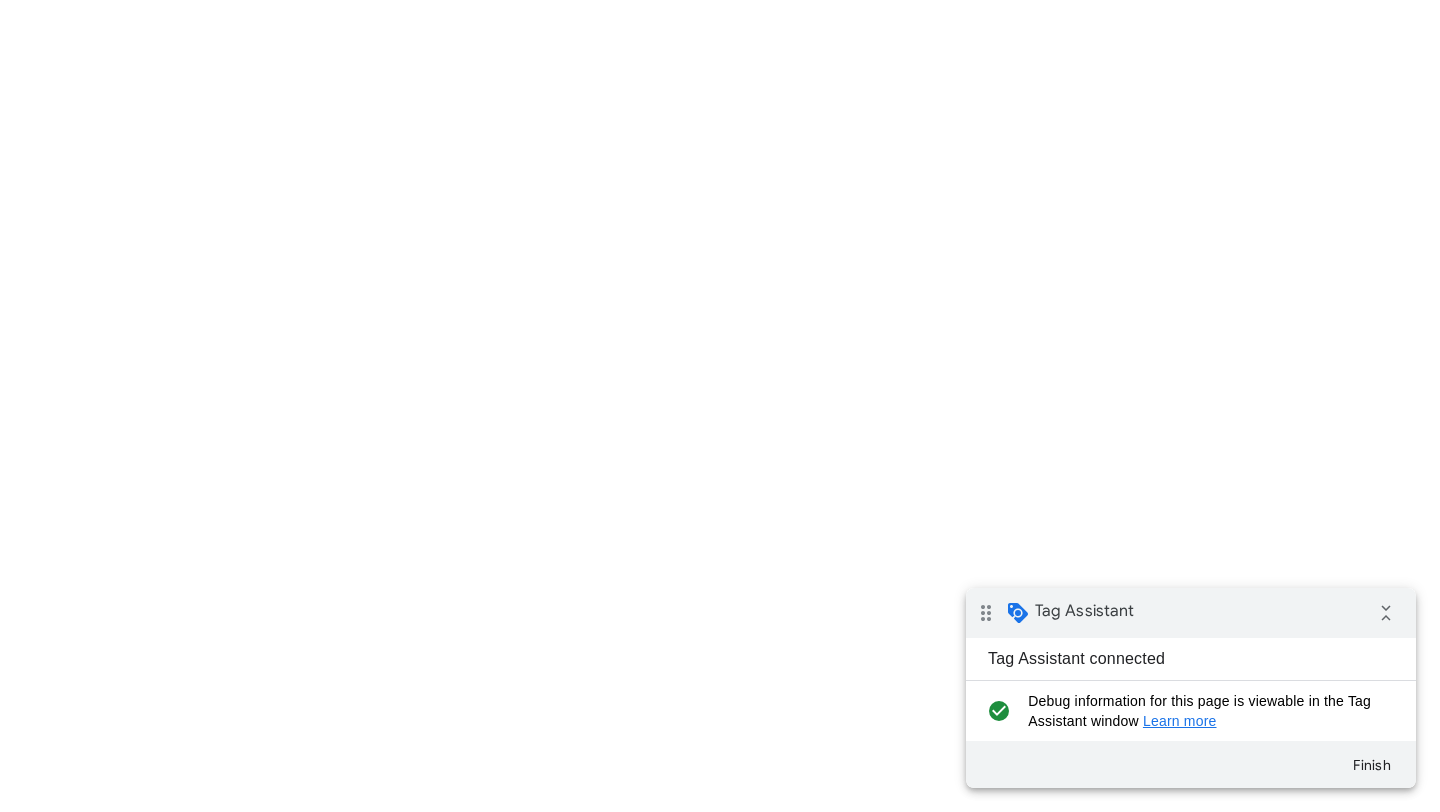 select on "********" 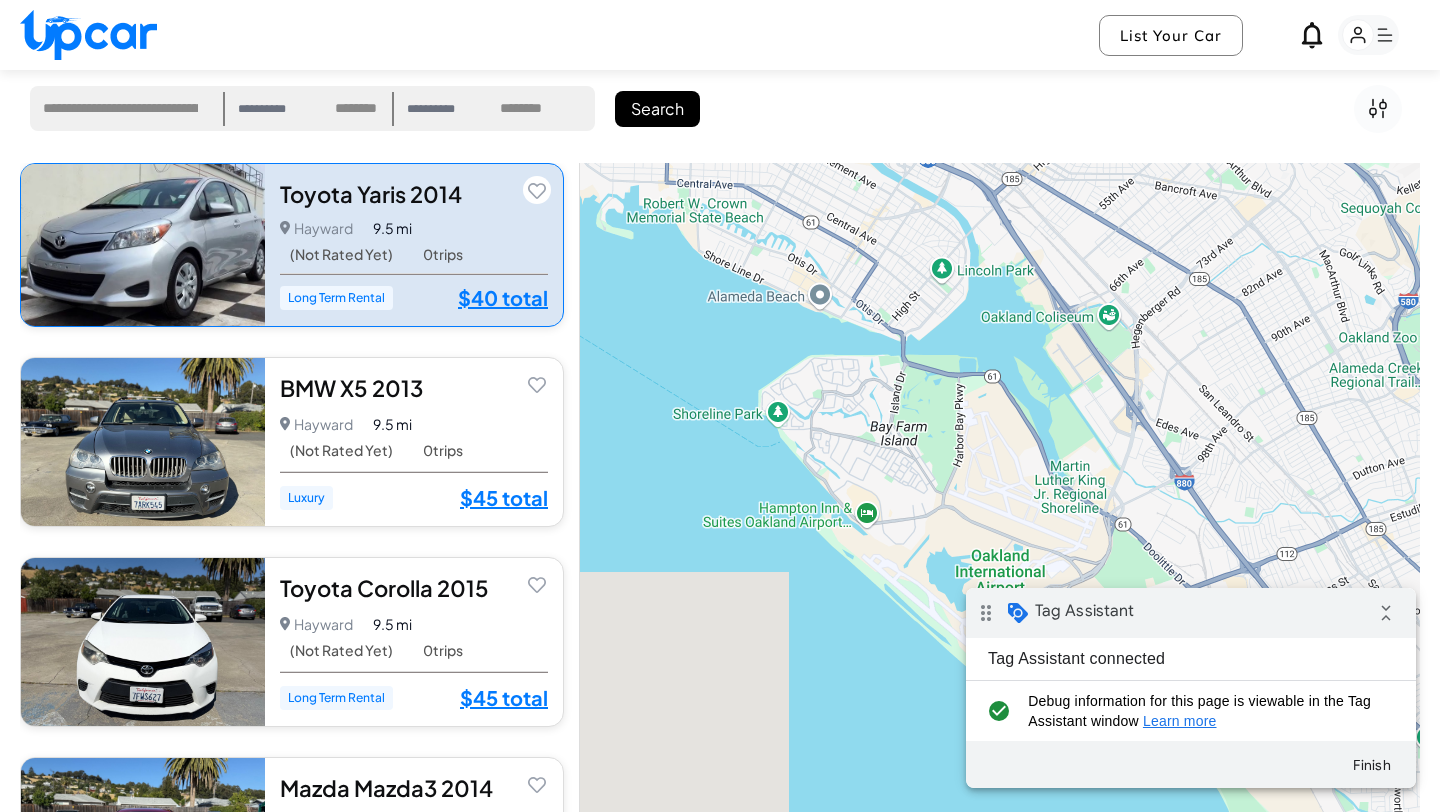 click on "Toyota   Yaris   2014 5.0 Hayward Hayward • 0  trips  9.5 mi (Not Rated Yet) 0  trips  Long Term Rental $40 total $40   total" at bounding box center [414, 245] 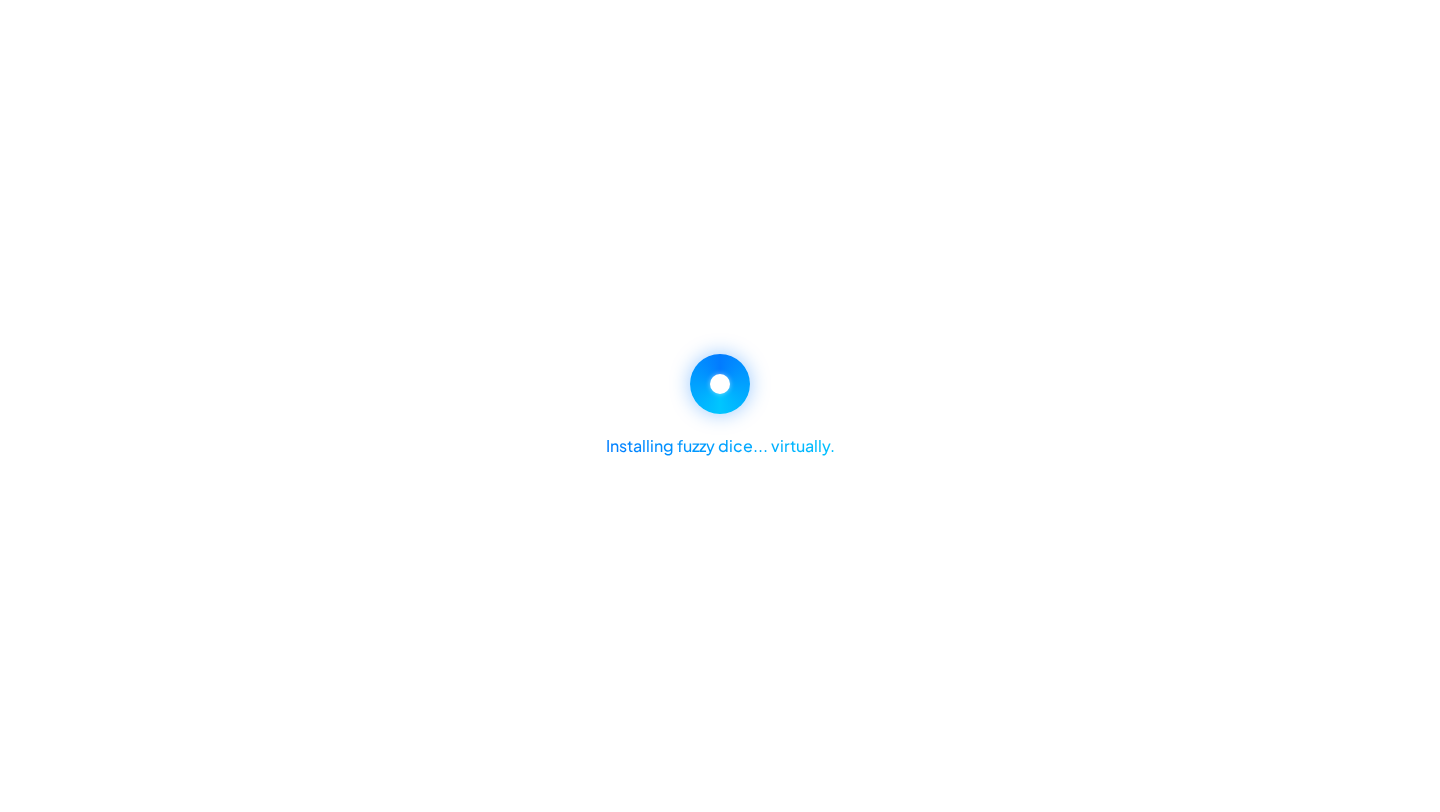 scroll, scrollTop: 0, scrollLeft: 0, axis: both 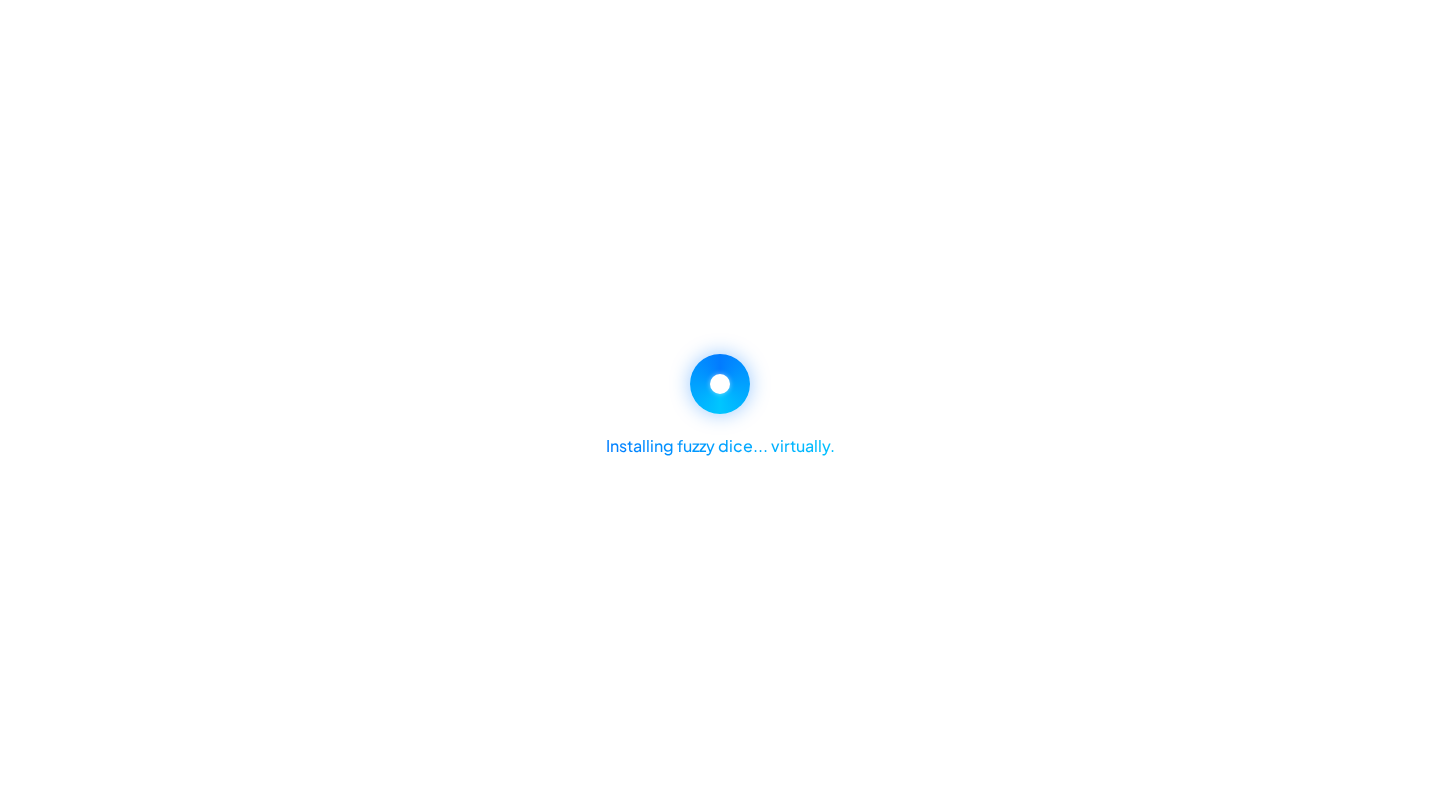 select on "********" 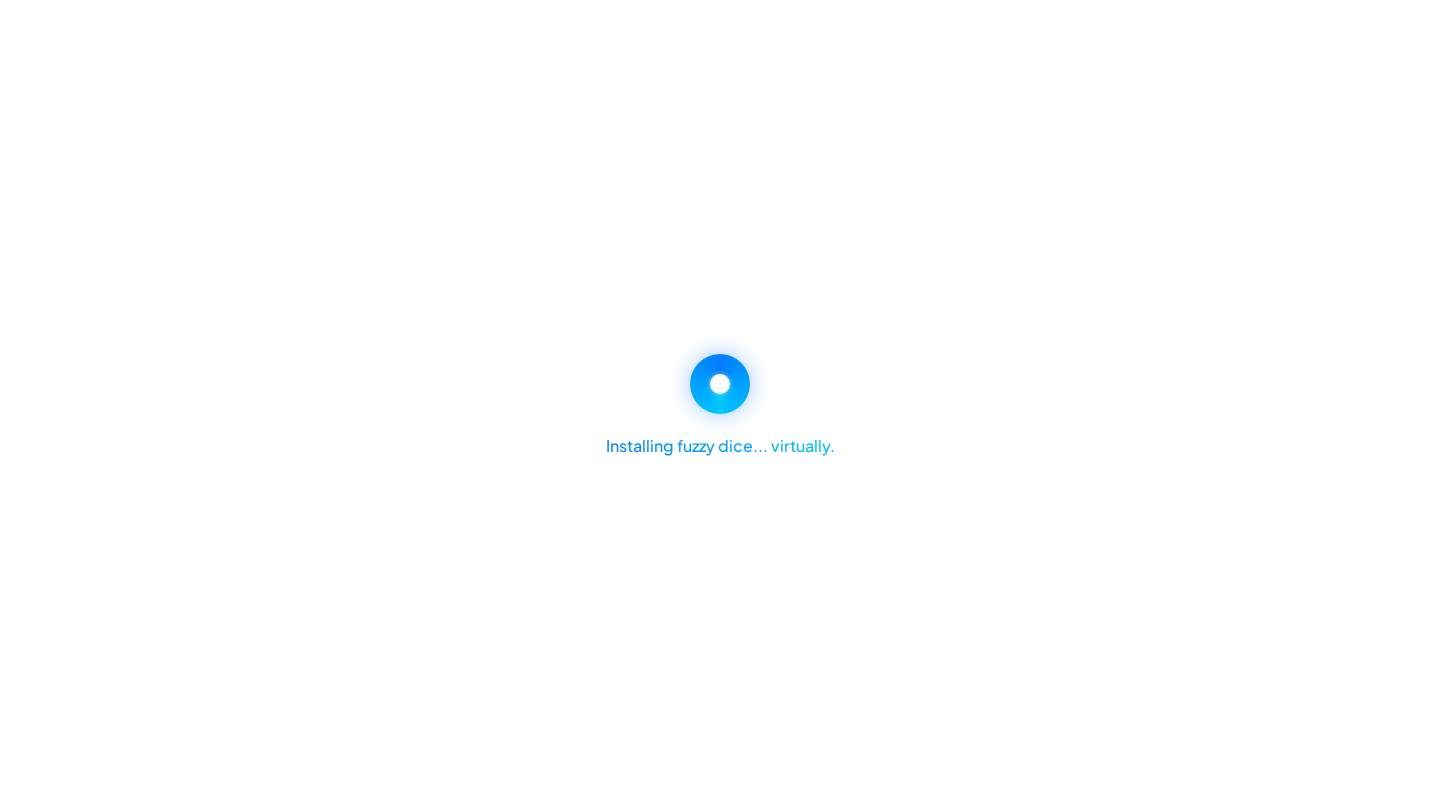 select on "********" 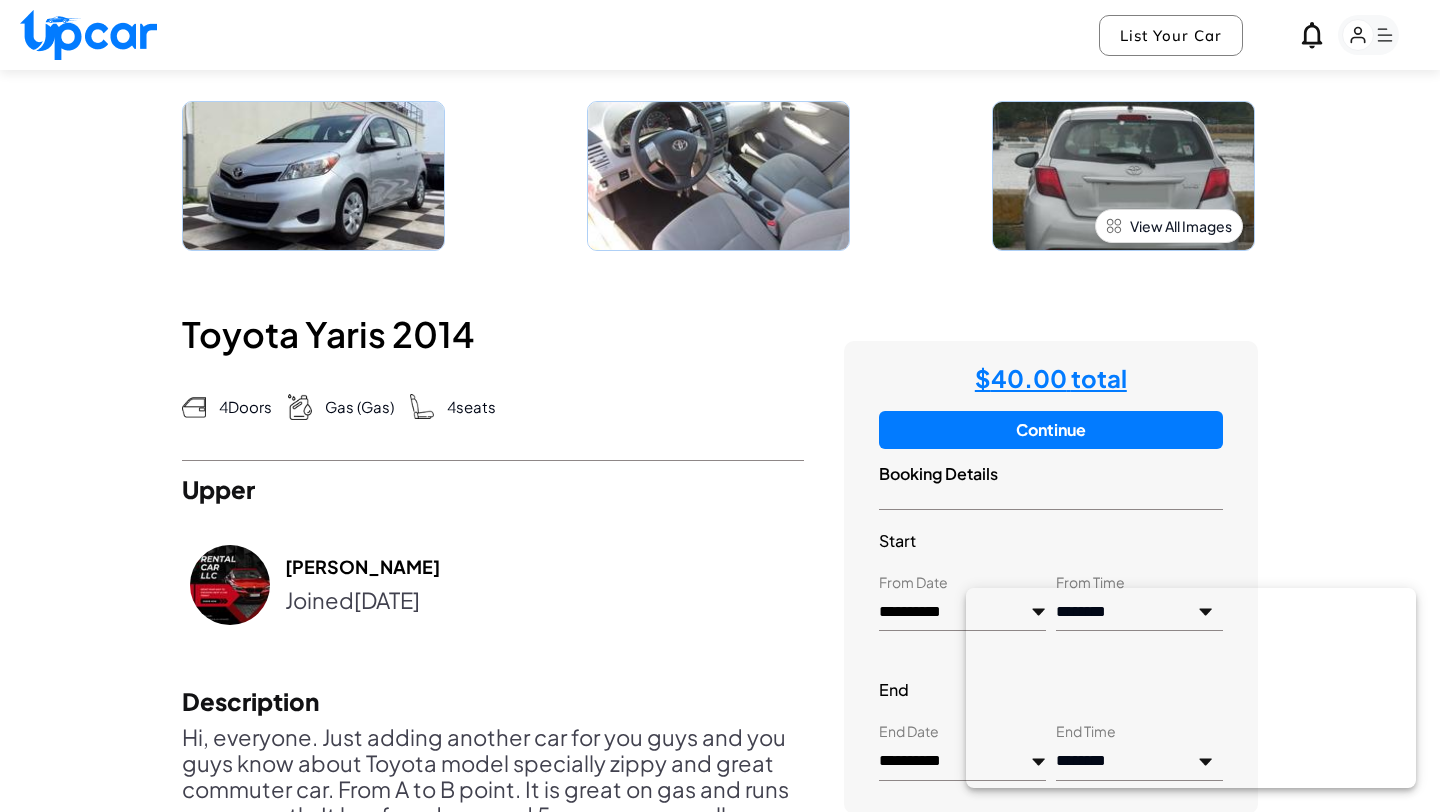 scroll, scrollTop: 0, scrollLeft: 0, axis: both 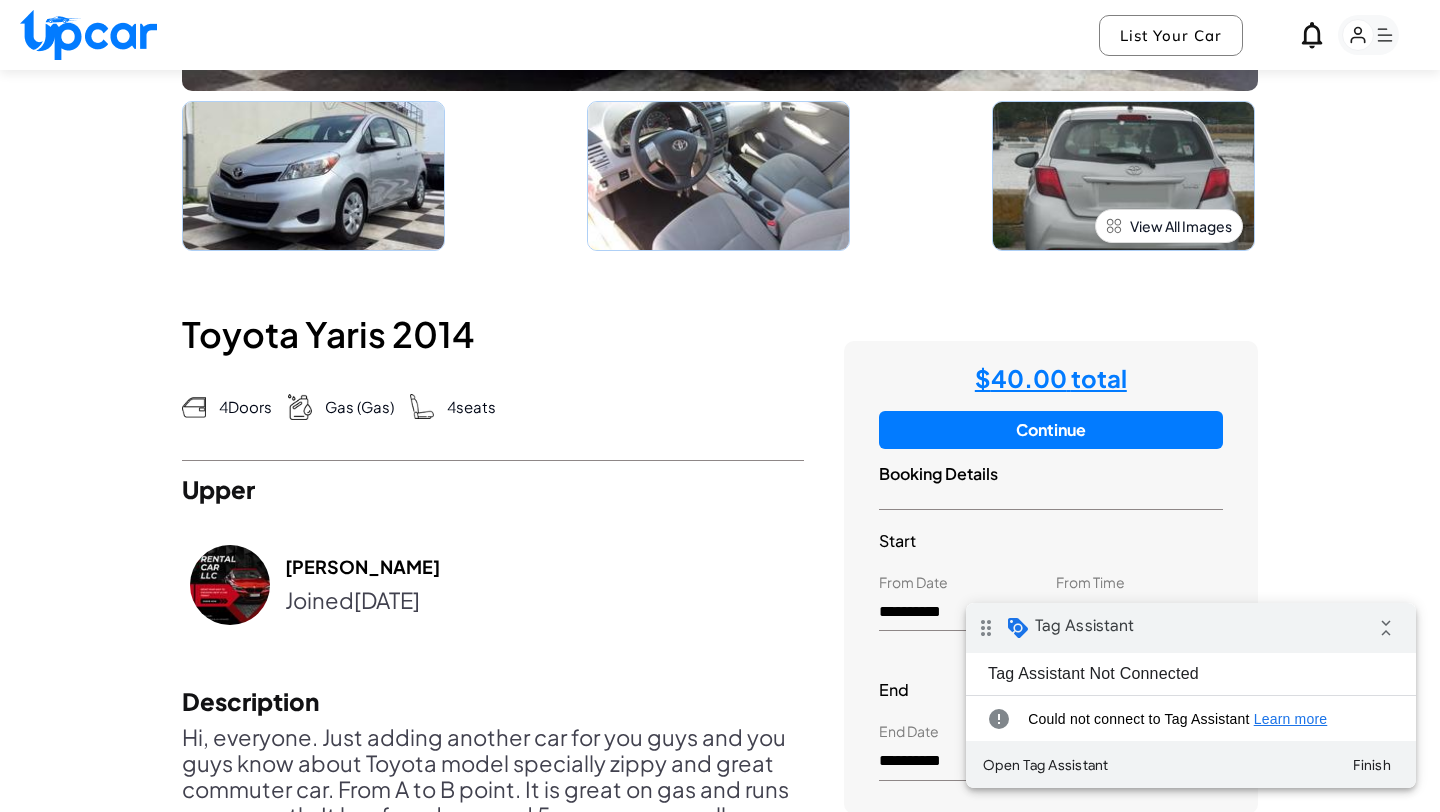 click on "Continue" at bounding box center [1051, 430] 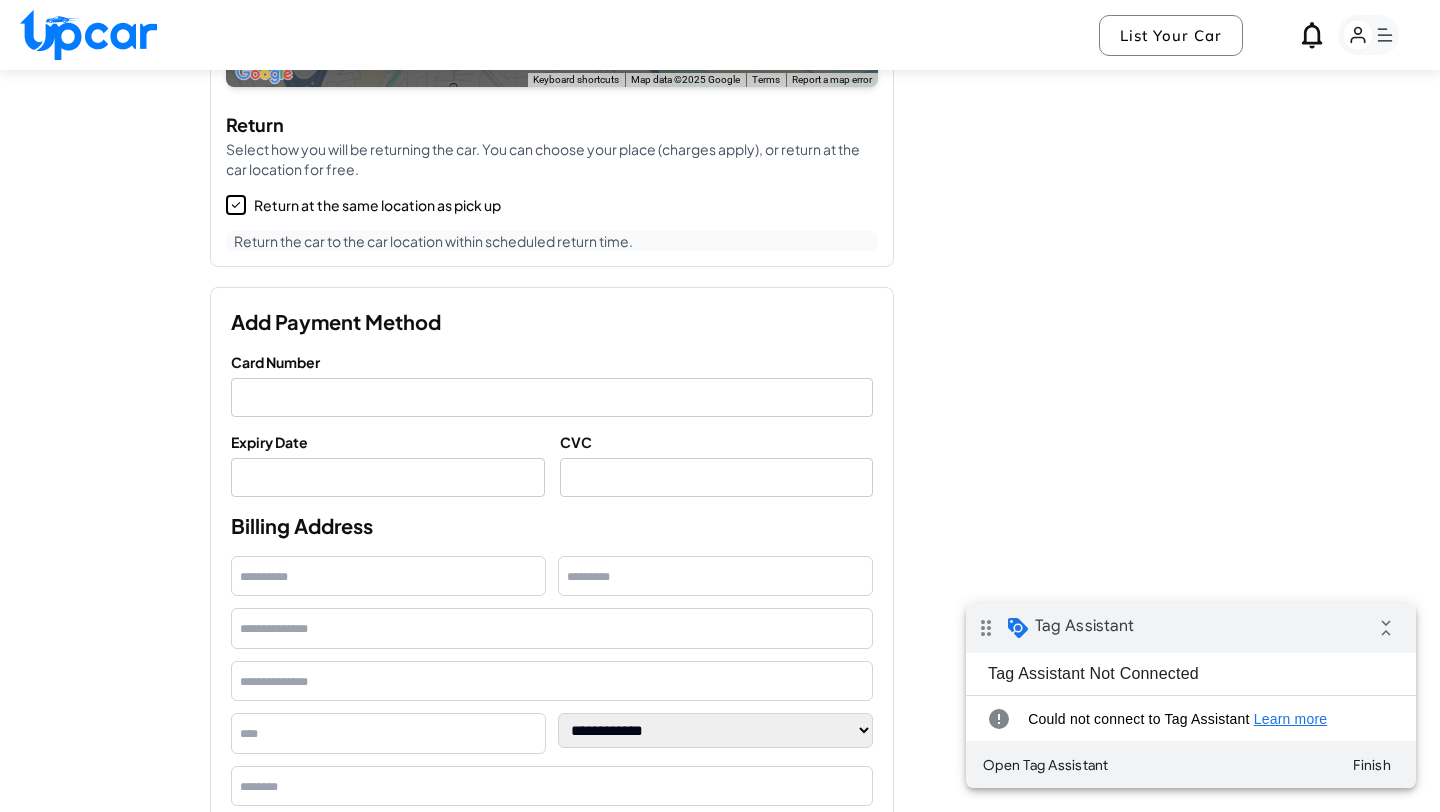 scroll, scrollTop: 1493, scrollLeft: 0, axis: vertical 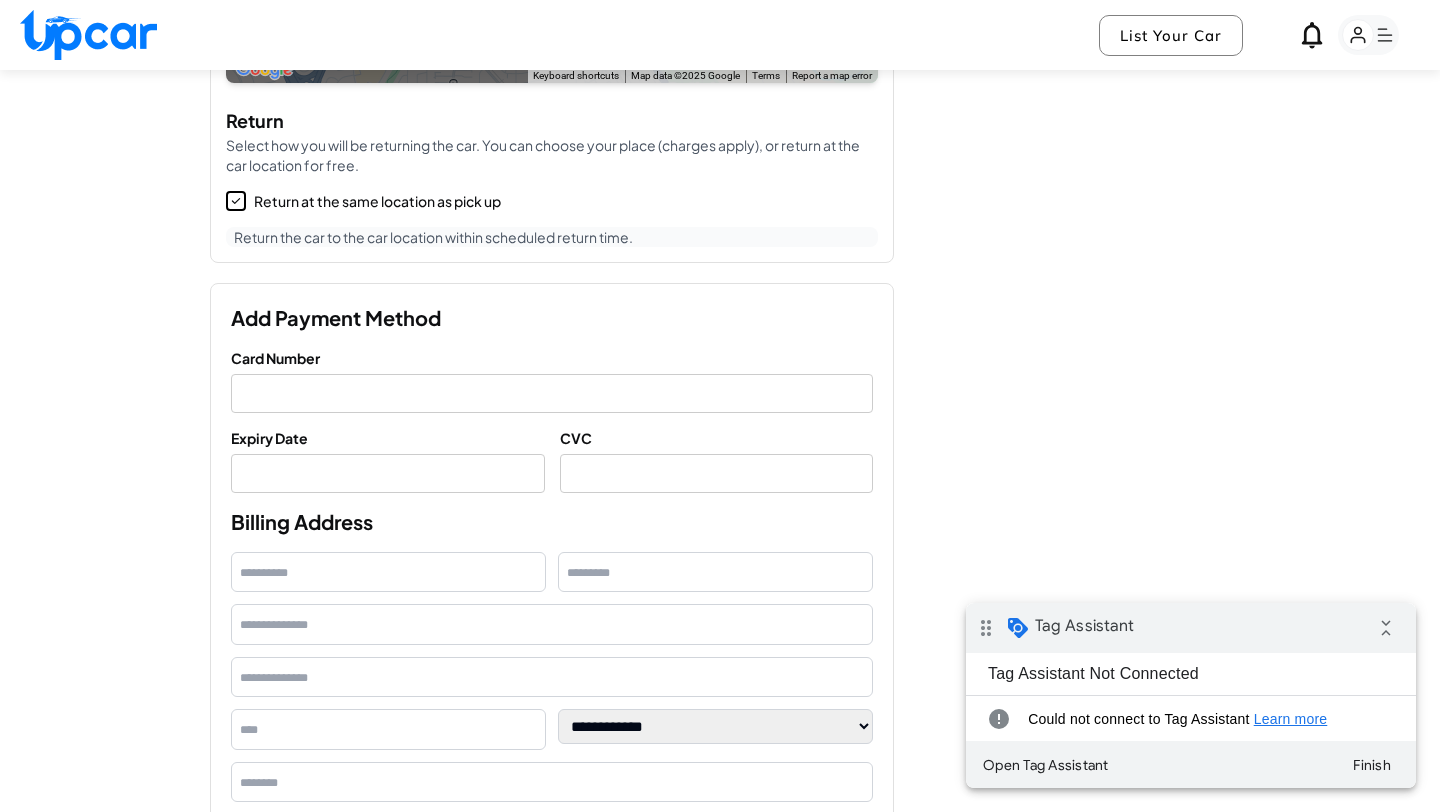 click at bounding box center (552, 393) 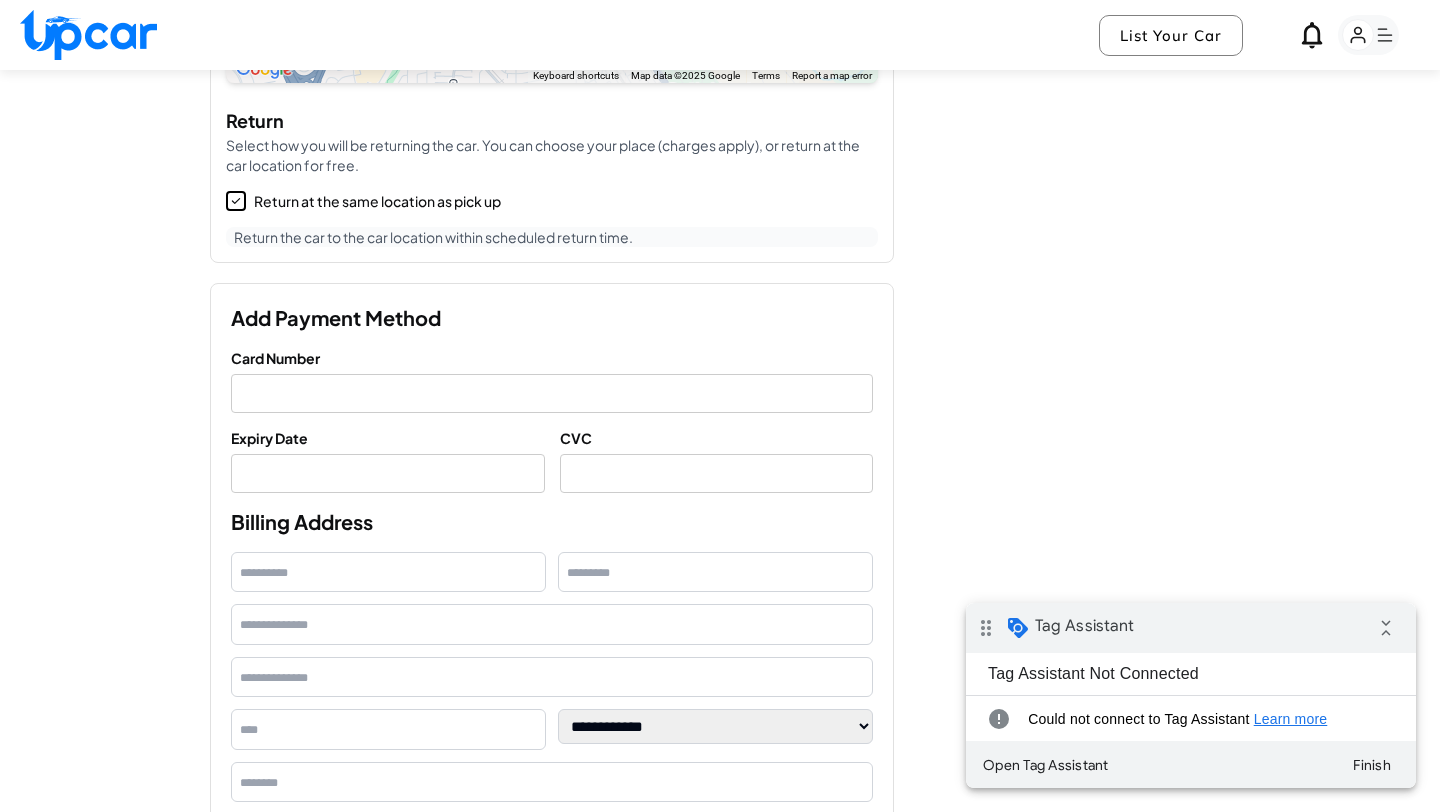 click at bounding box center [388, 473] 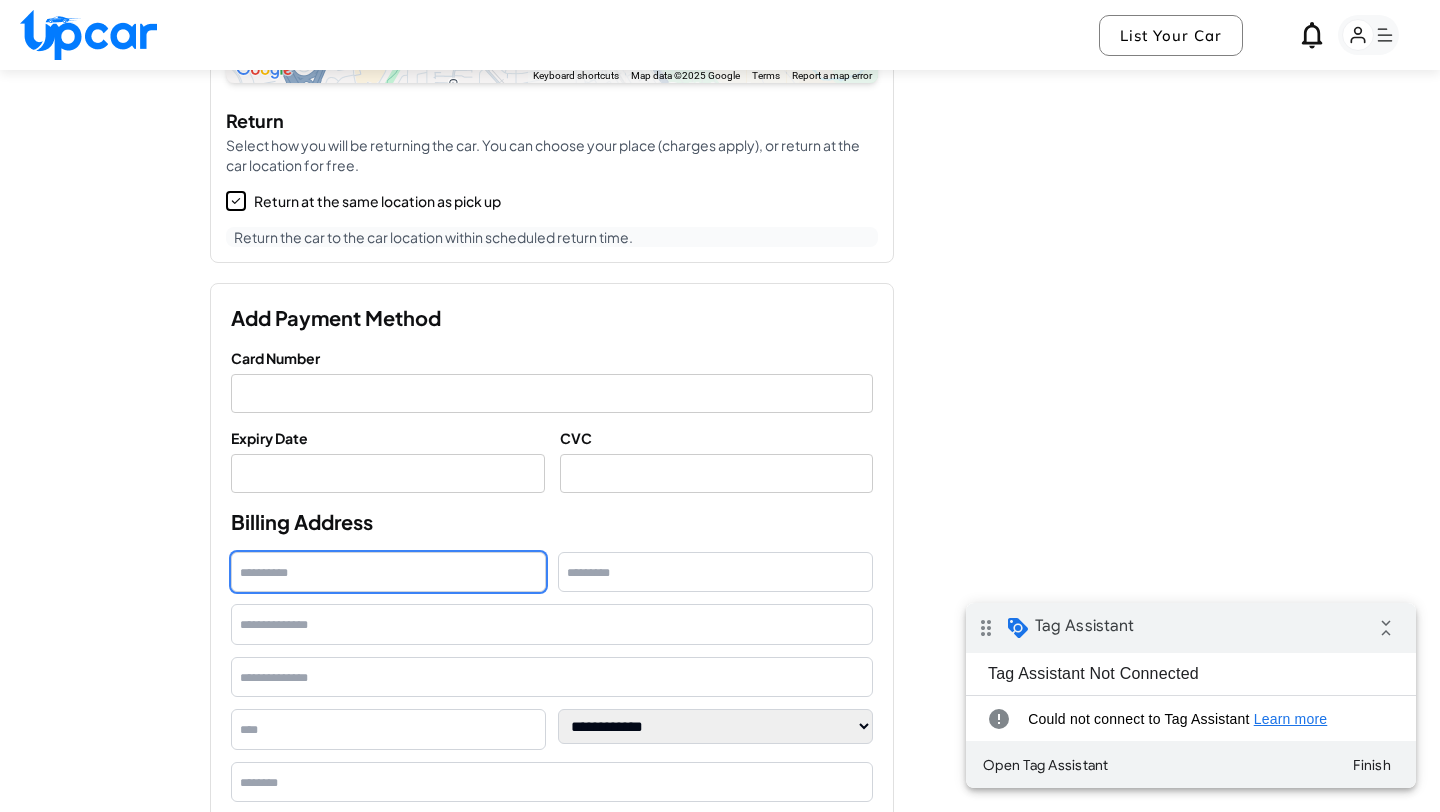 click at bounding box center [388, 572] 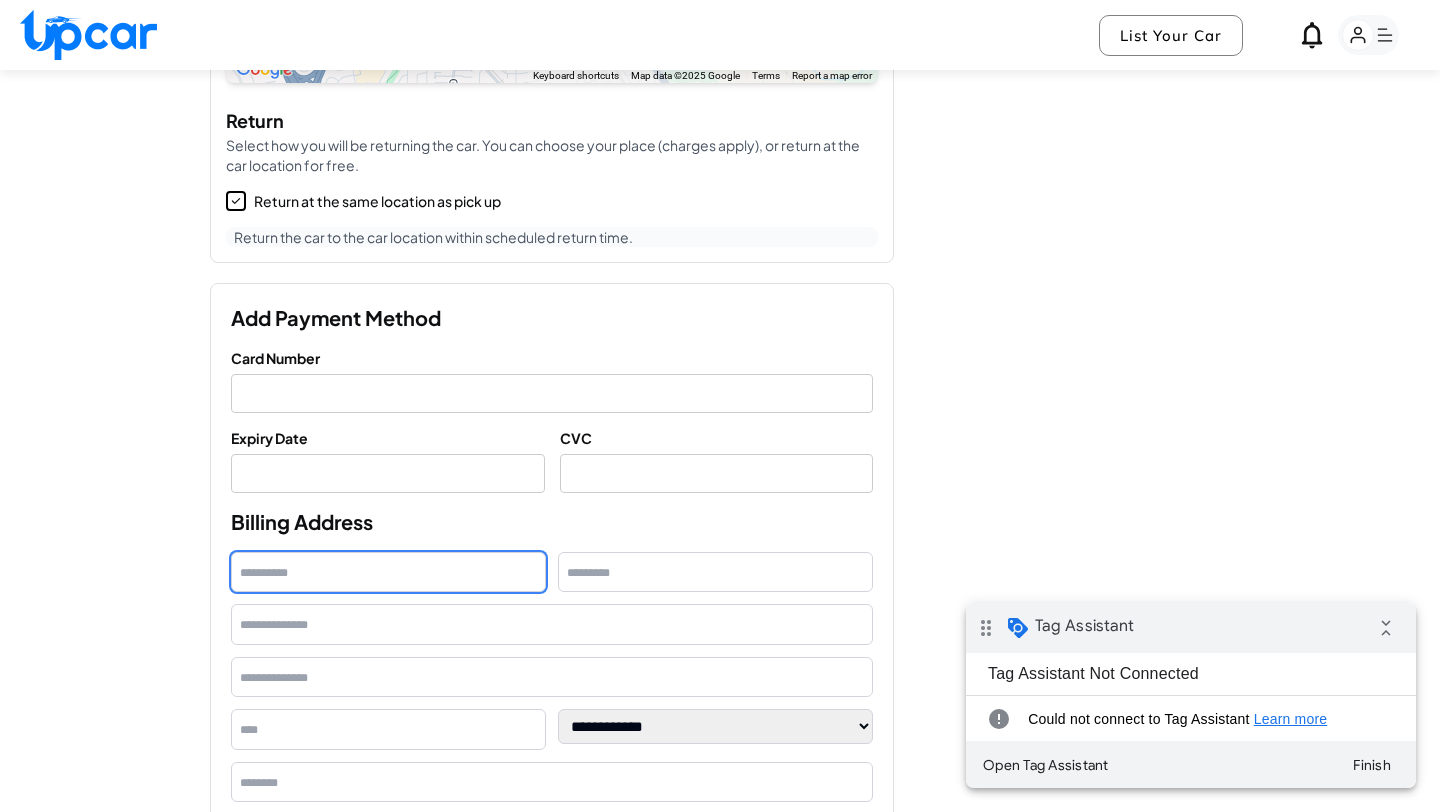 type on "****" 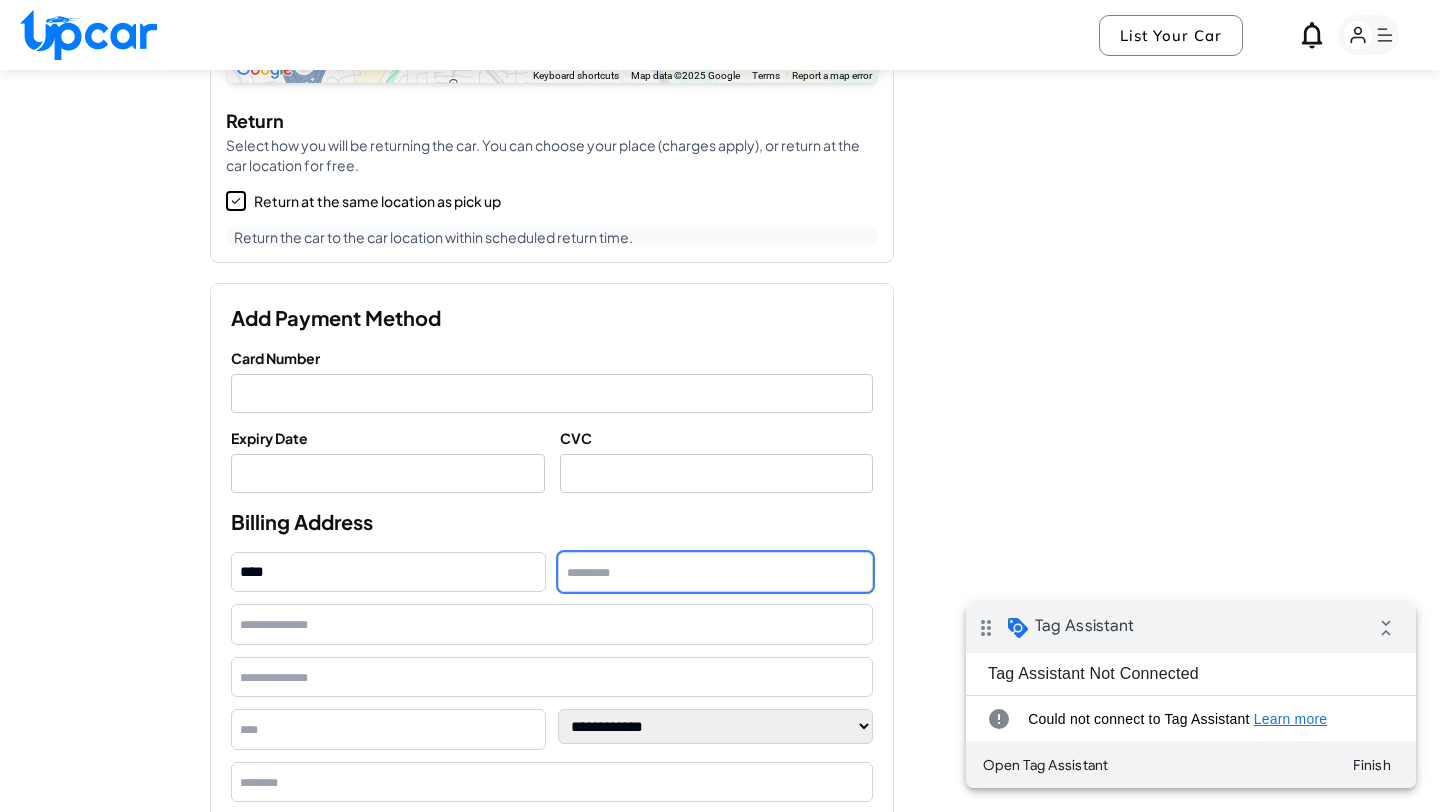 click at bounding box center [715, 572] 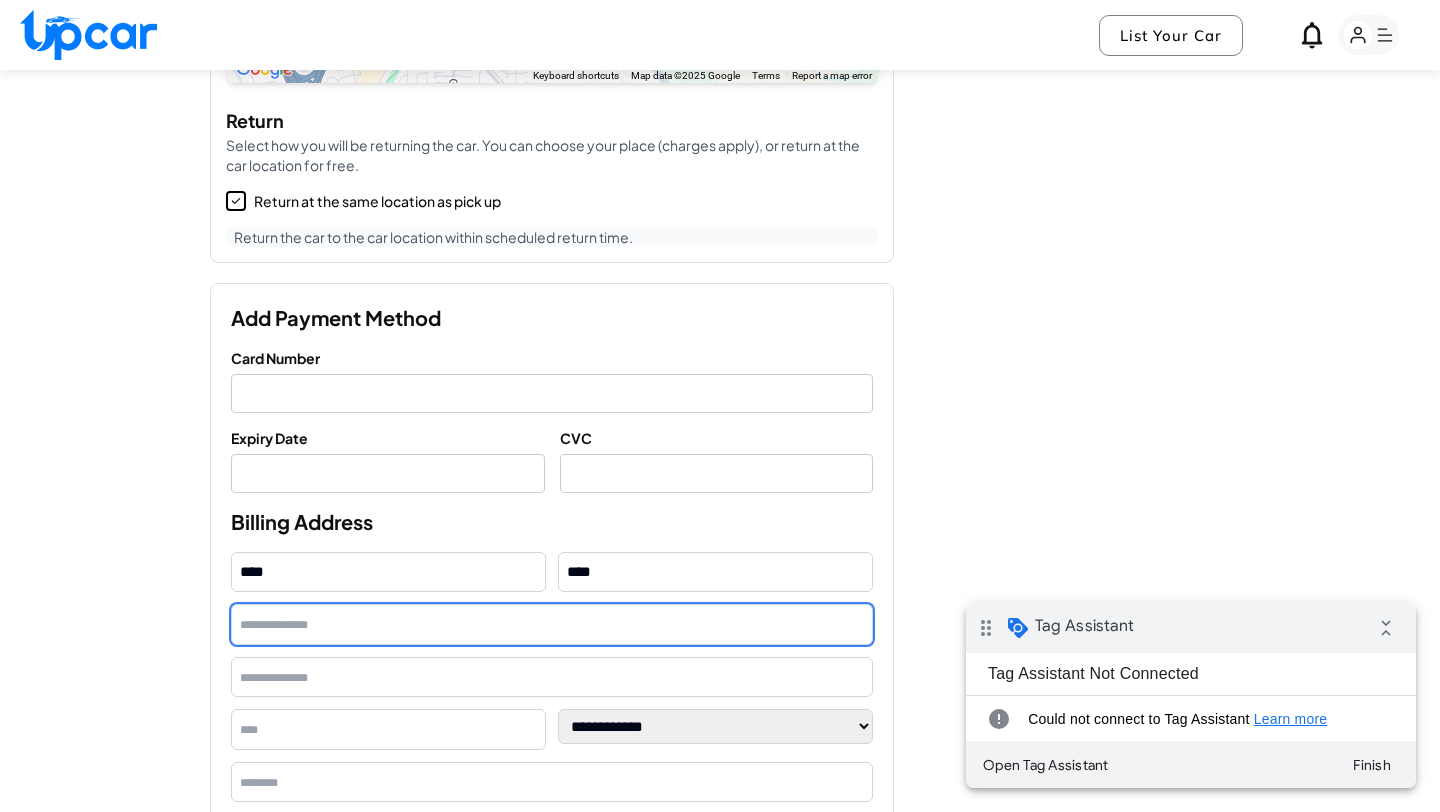 click at bounding box center [552, 624] 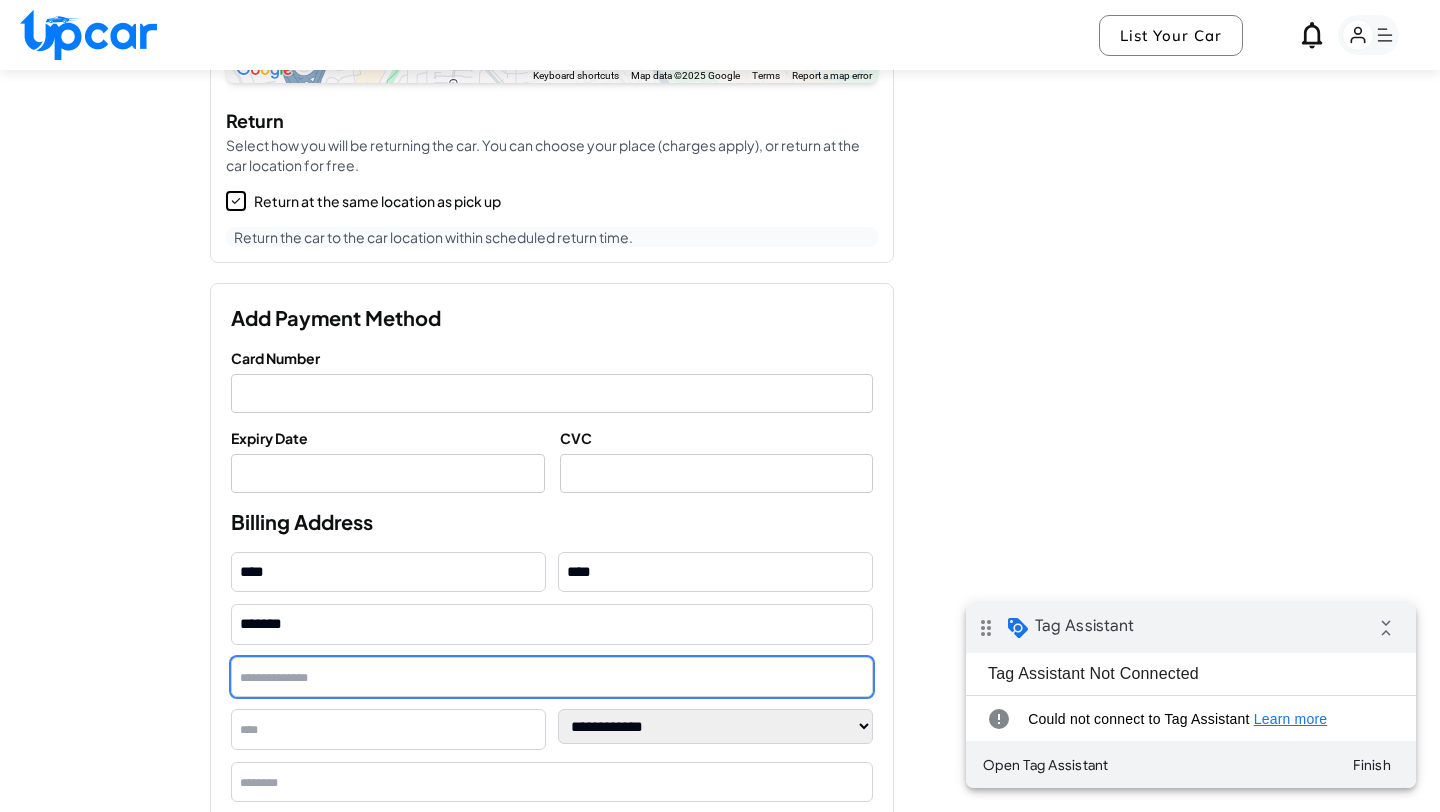 click at bounding box center (552, 677) 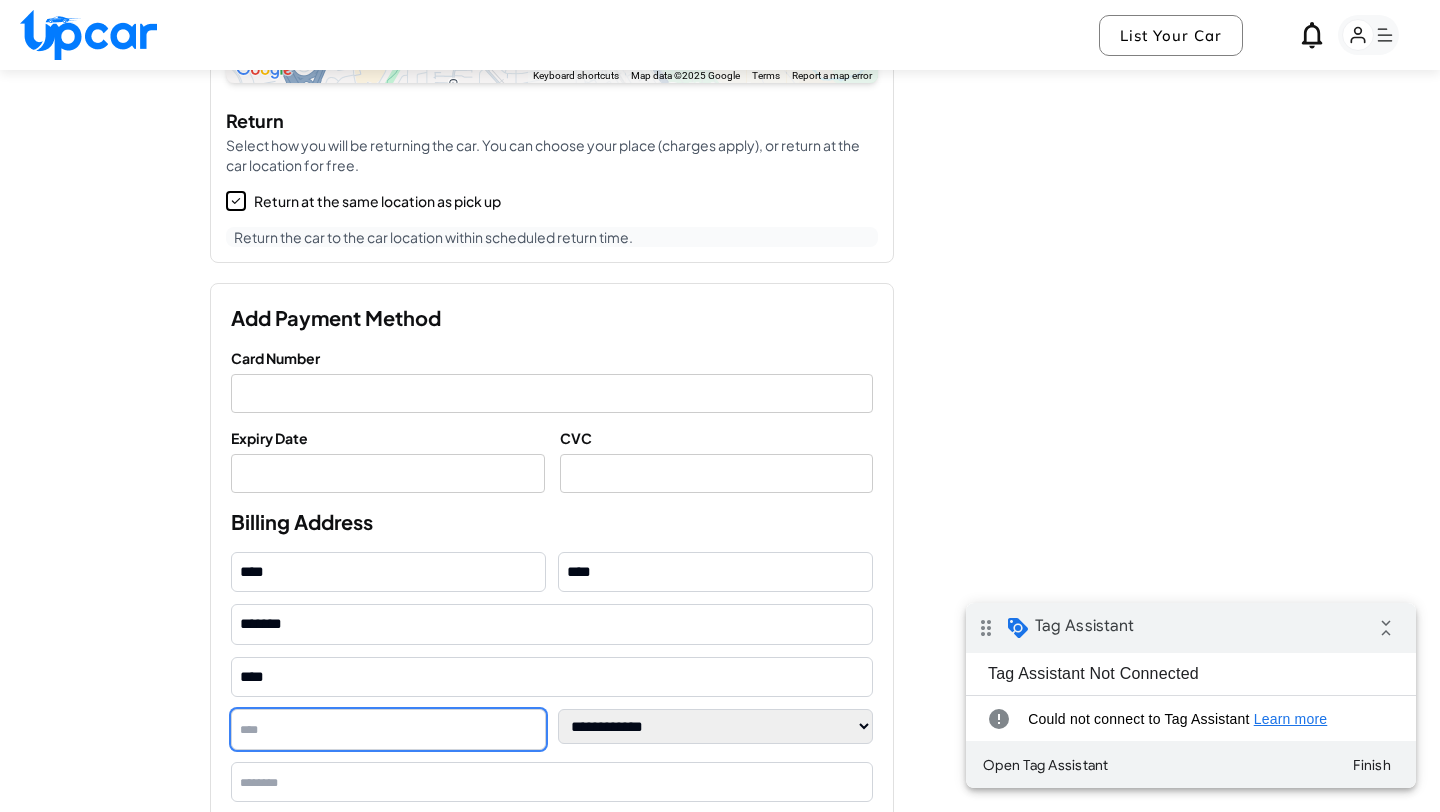 click at bounding box center (388, 729) 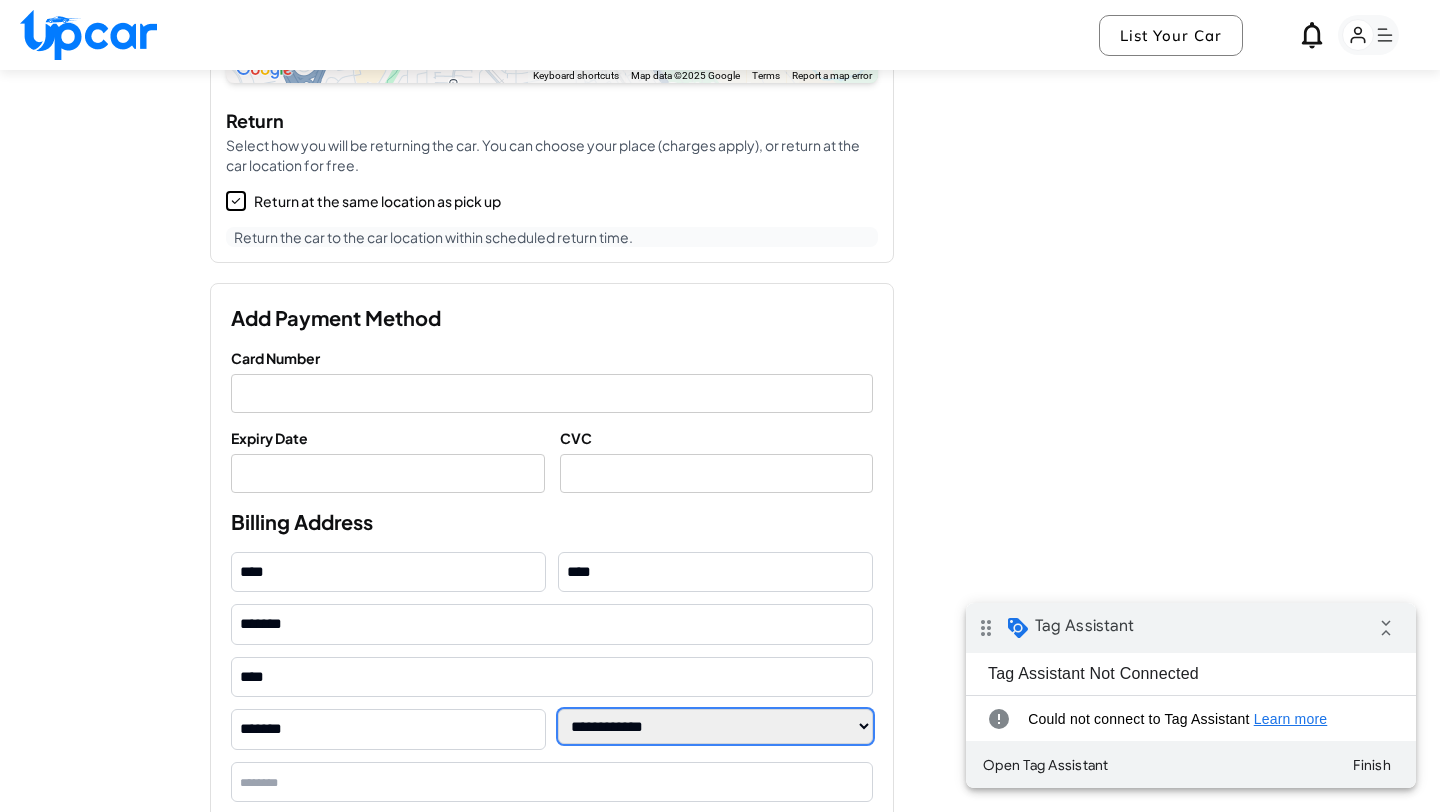 click on "**********" at bounding box center [715, 726] 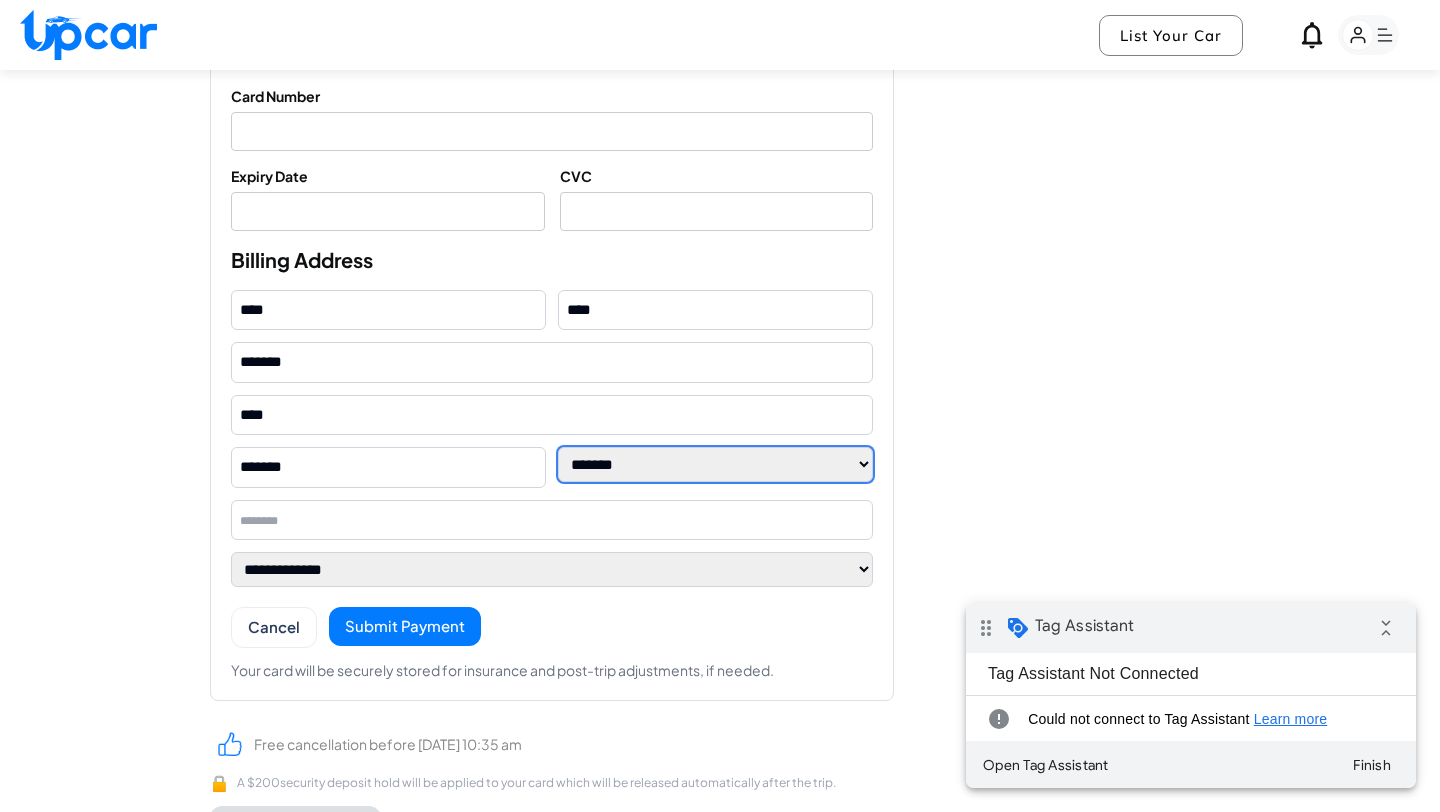 scroll, scrollTop: 1756, scrollLeft: 0, axis: vertical 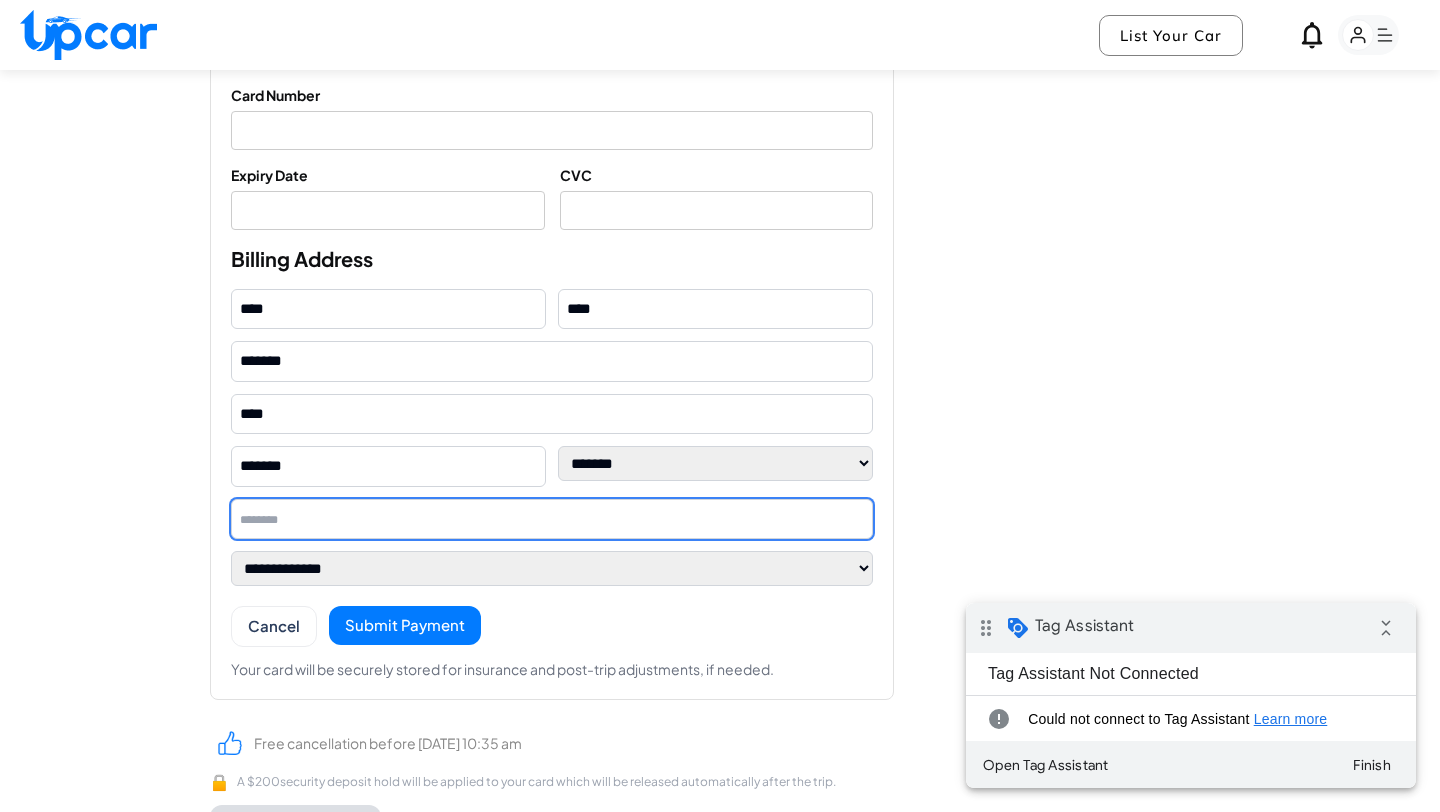 click at bounding box center [552, 519] 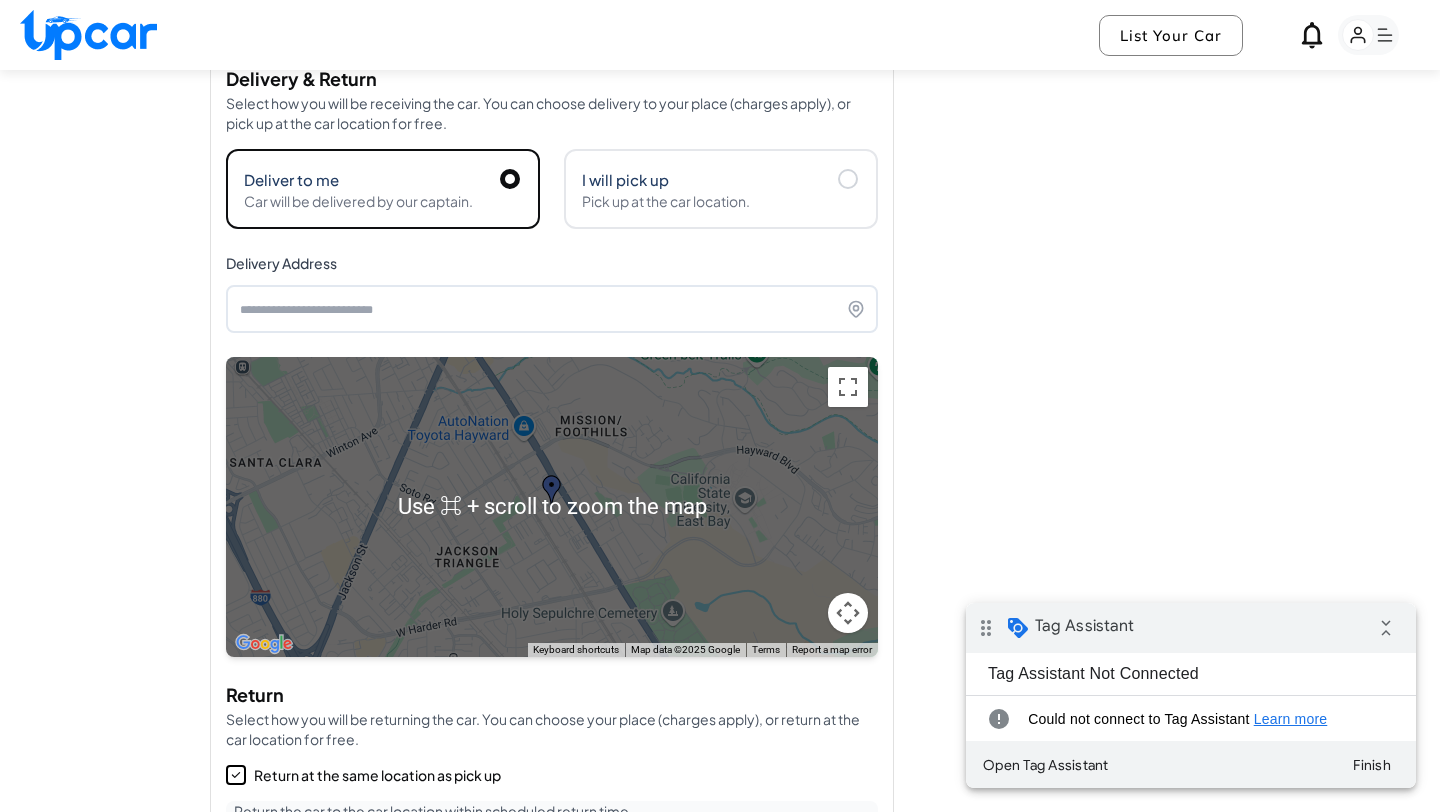 scroll, scrollTop: 917, scrollLeft: 0, axis: vertical 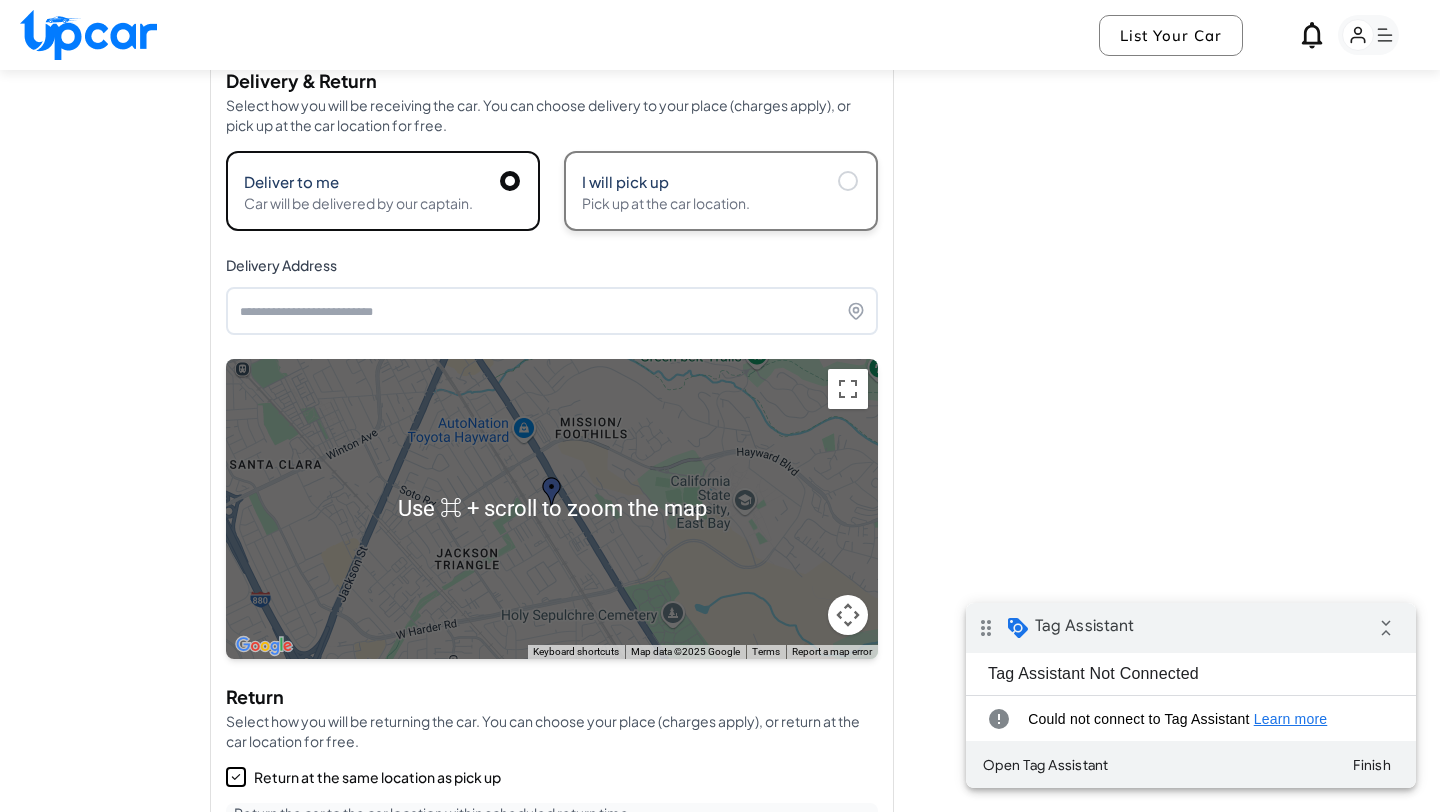 click on "I will pick up Pick up at the car location." at bounding box center [721, 191] 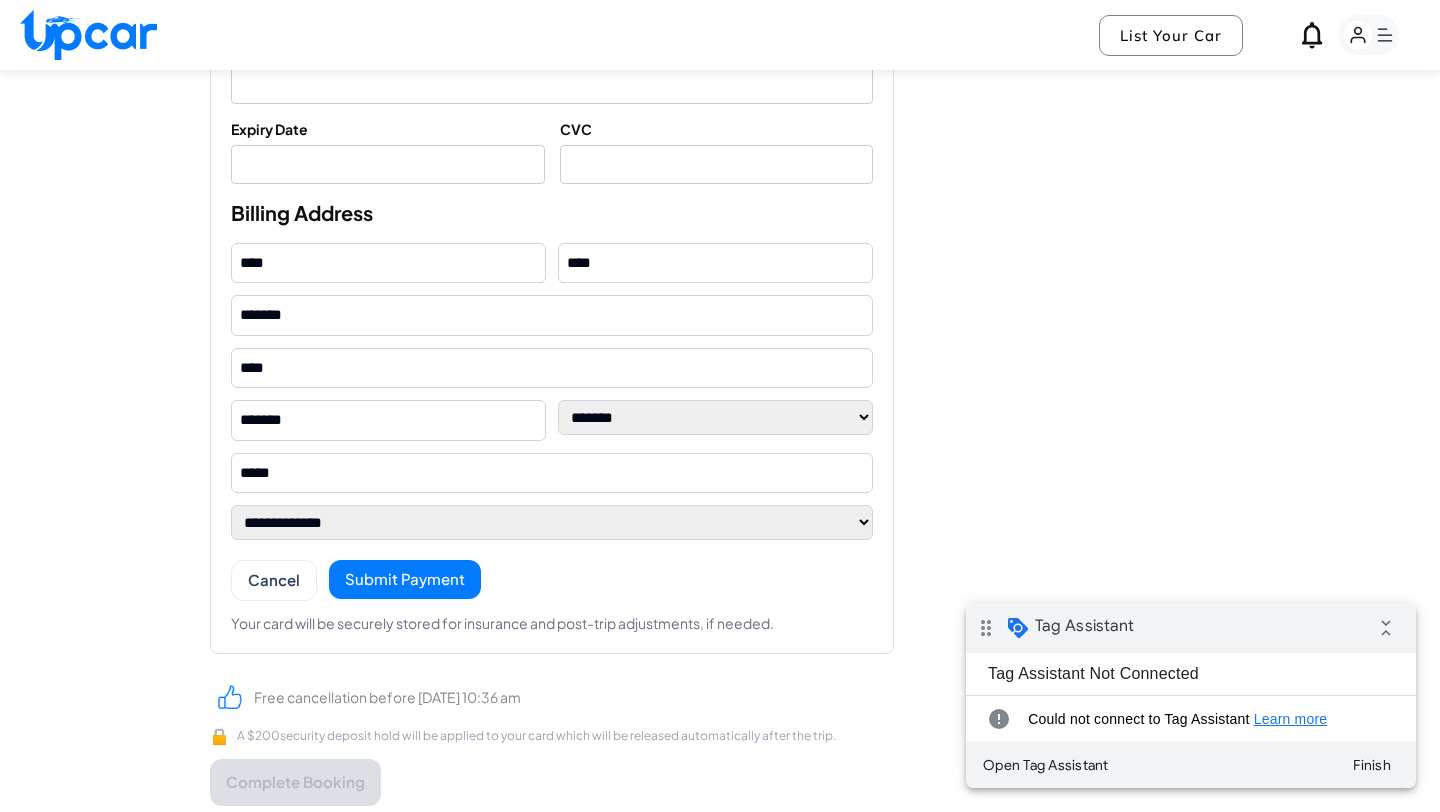 scroll, scrollTop: 1887, scrollLeft: 0, axis: vertical 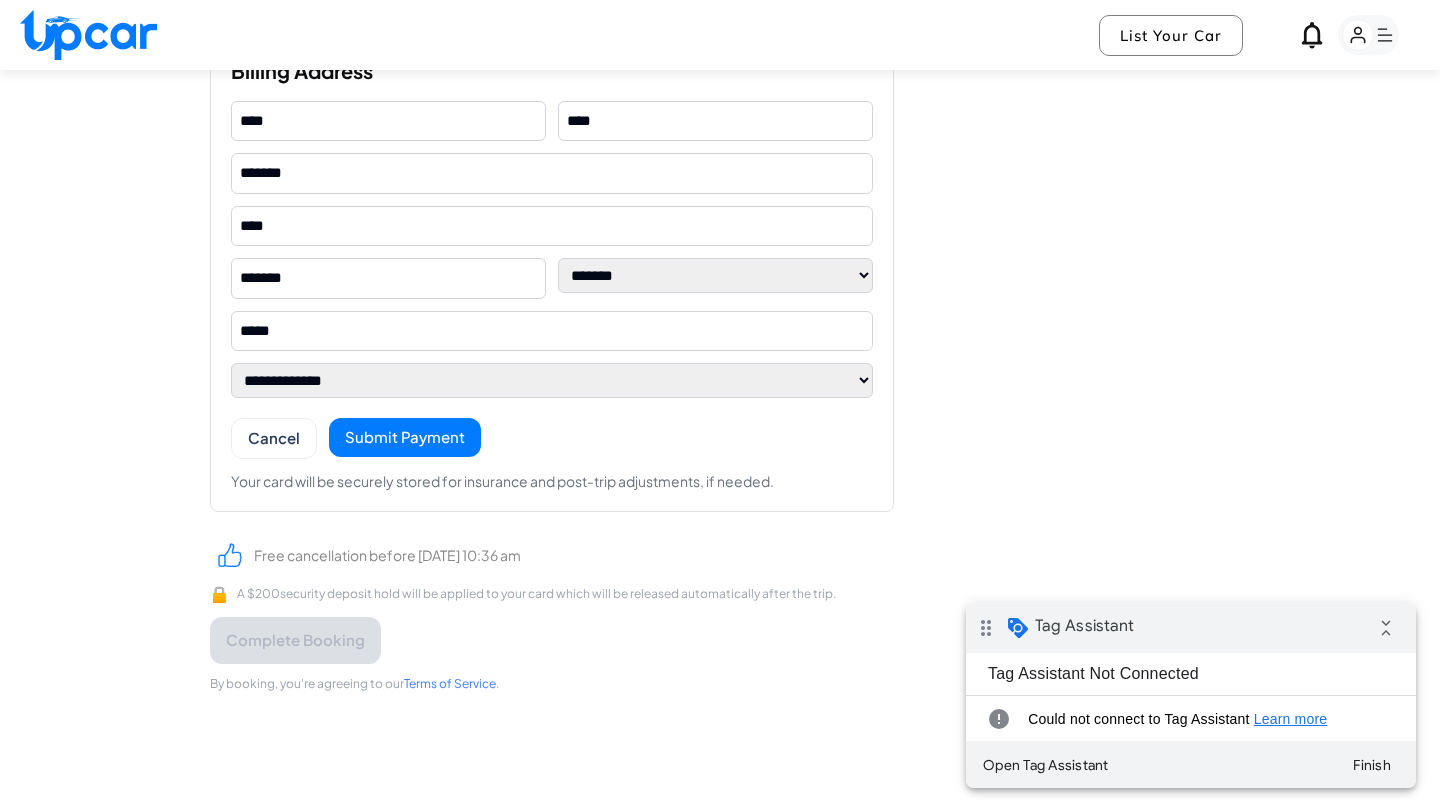 click on "Submit Payment" at bounding box center (405, 437) 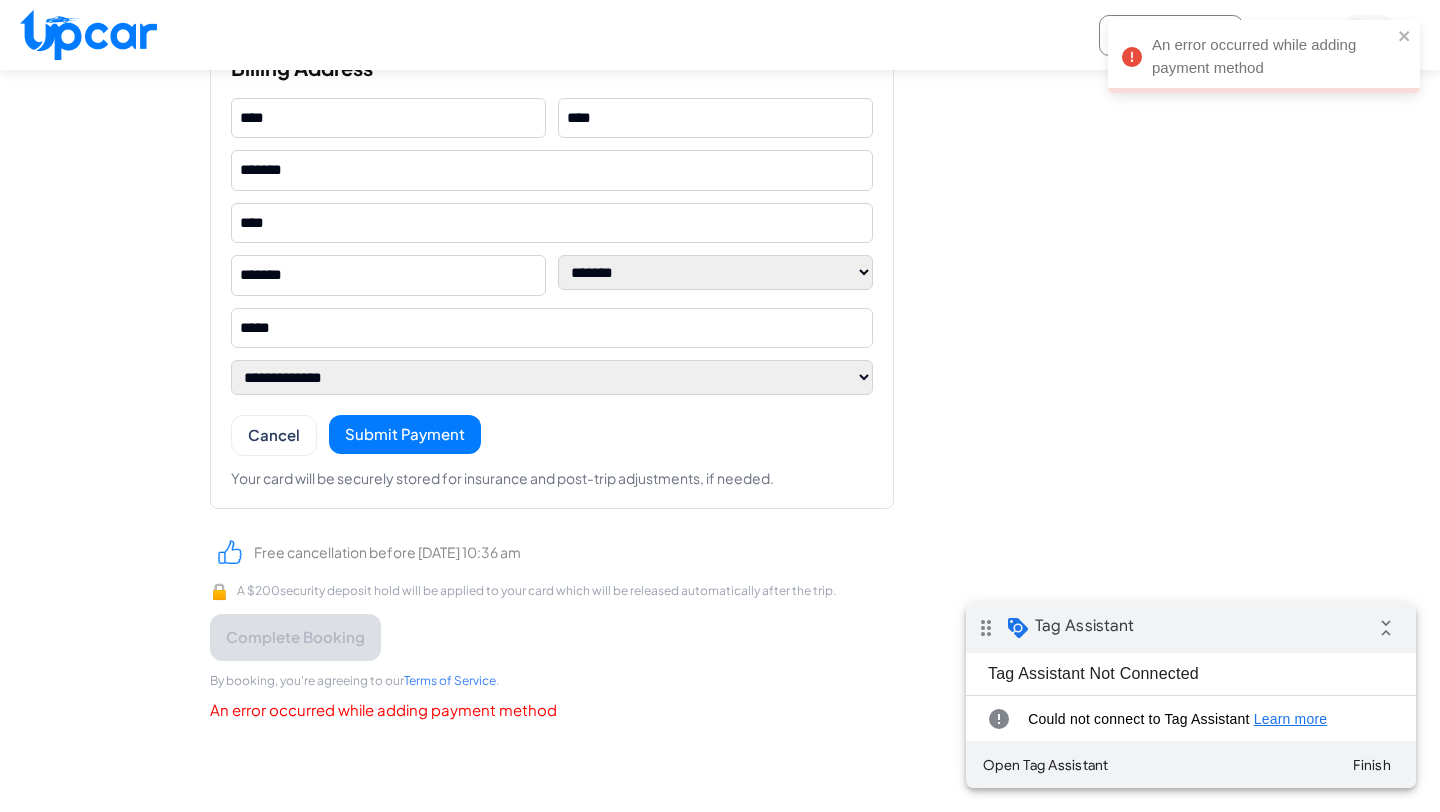 scroll, scrollTop: 0, scrollLeft: 0, axis: both 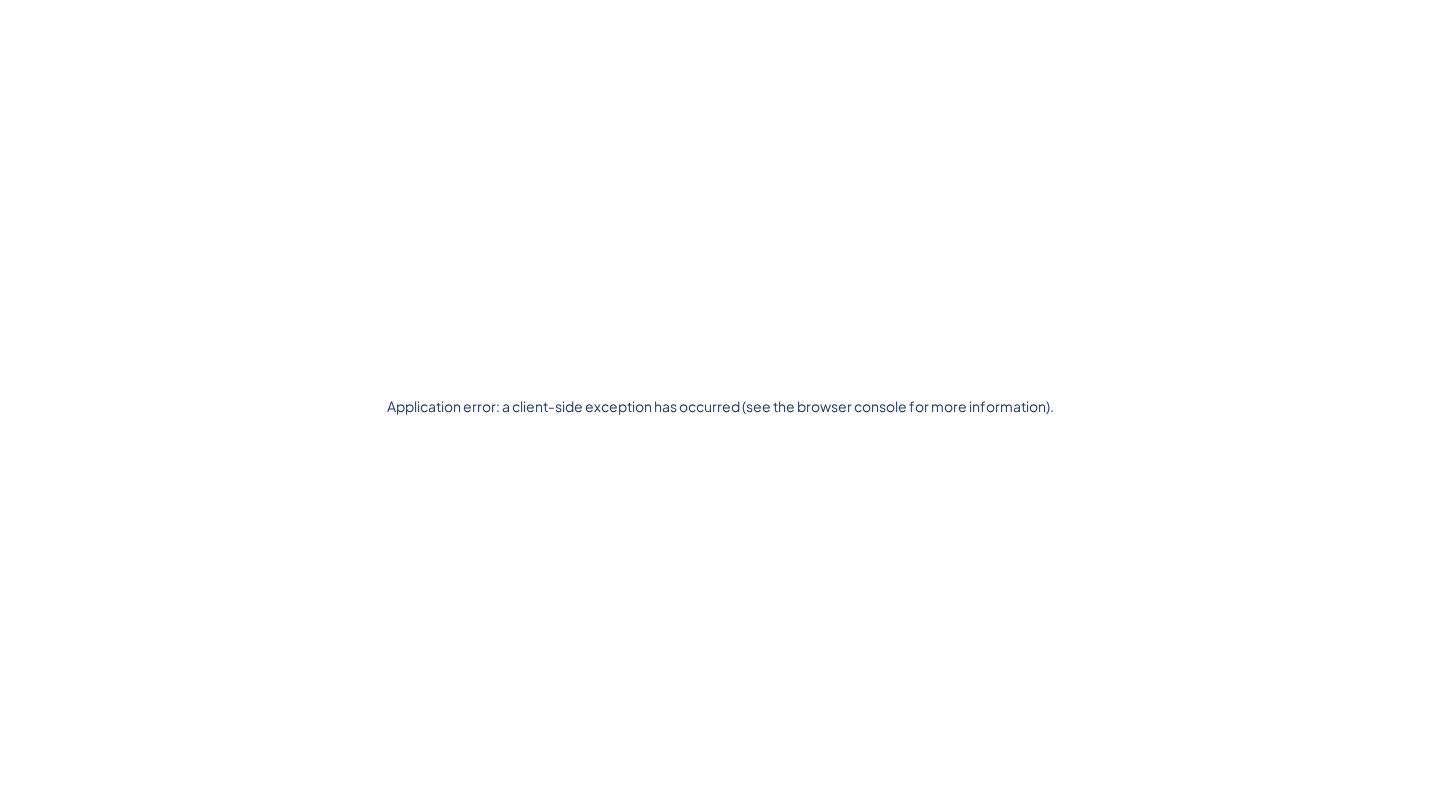 click on "Application error: a client-side exception has occurred (see the browser console for more information)." at bounding box center [720, 406] 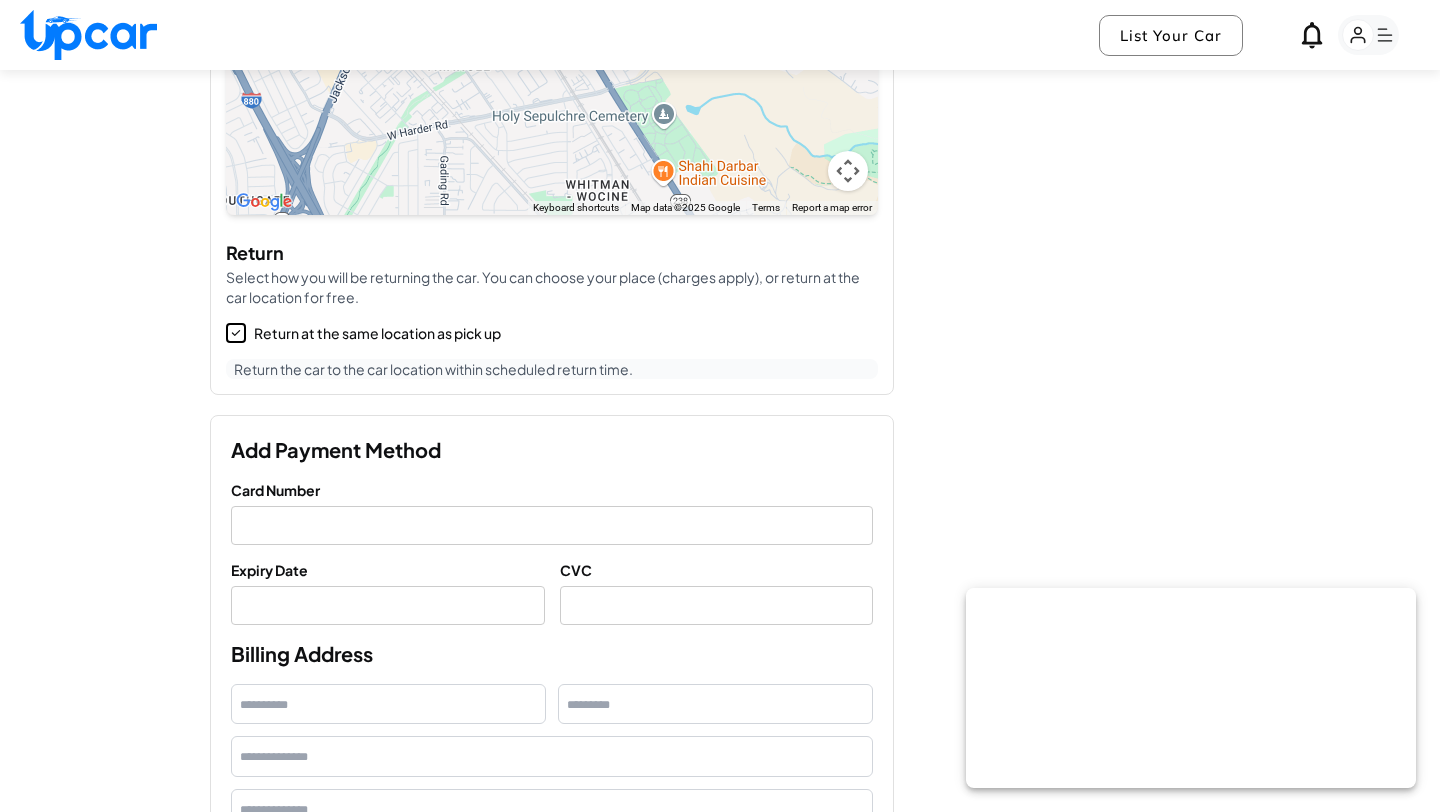 scroll, scrollTop: 0, scrollLeft: 0, axis: both 